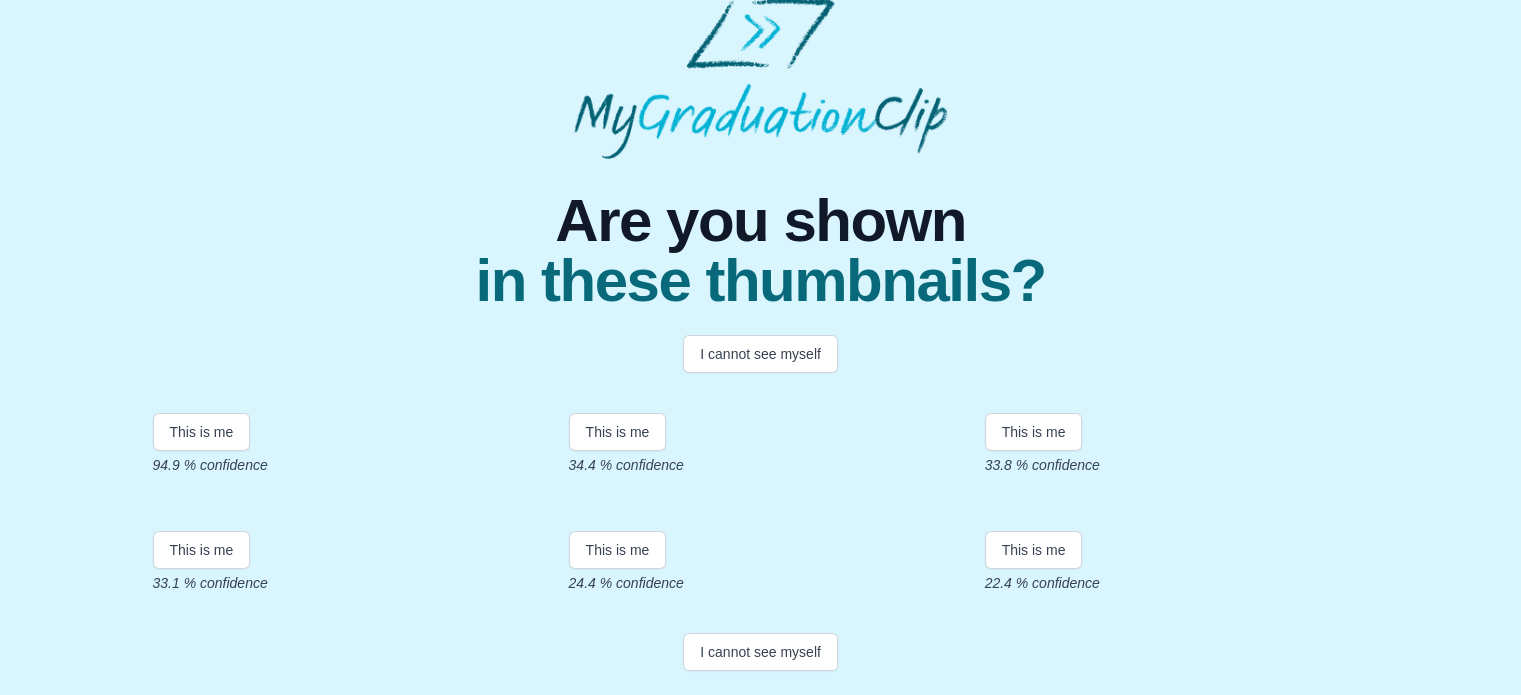 scroll, scrollTop: 259, scrollLeft: 0, axis: vertical 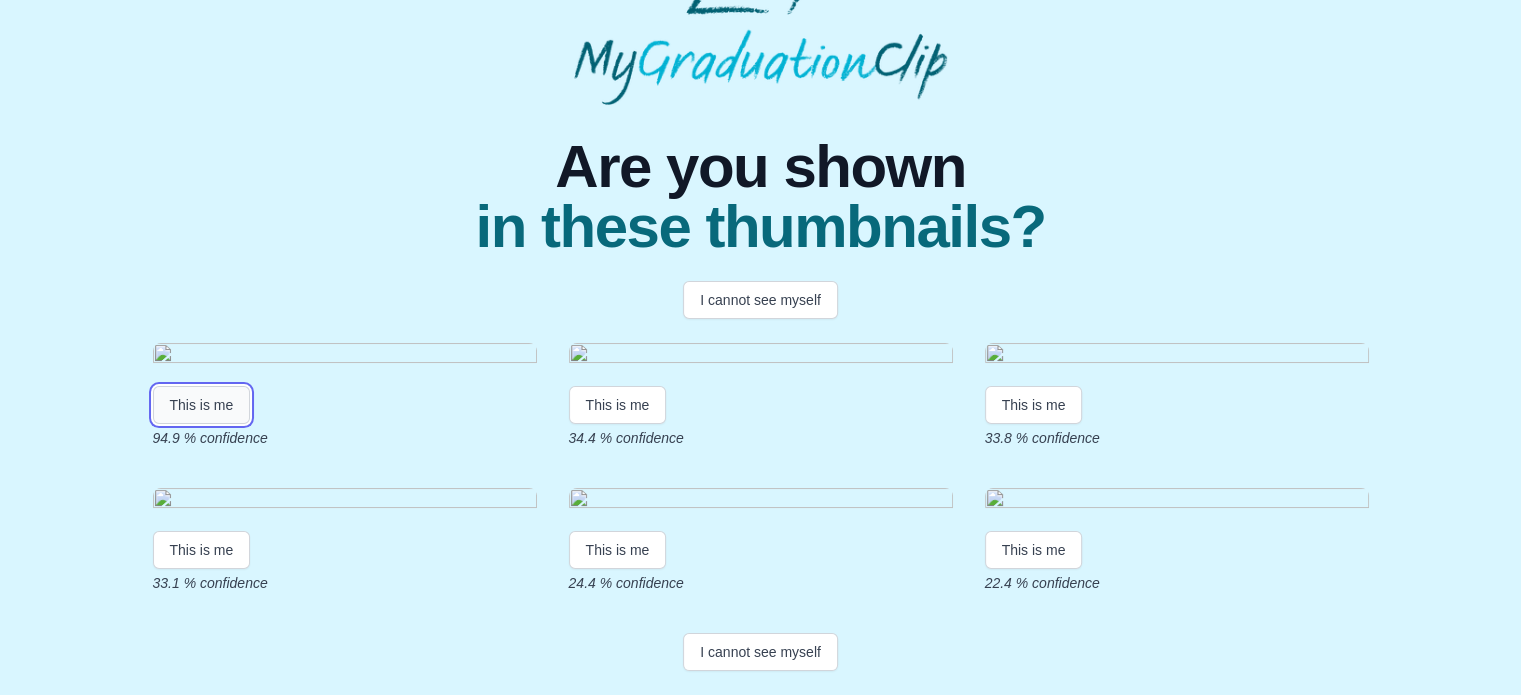 click on "This is me" at bounding box center [202, 405] 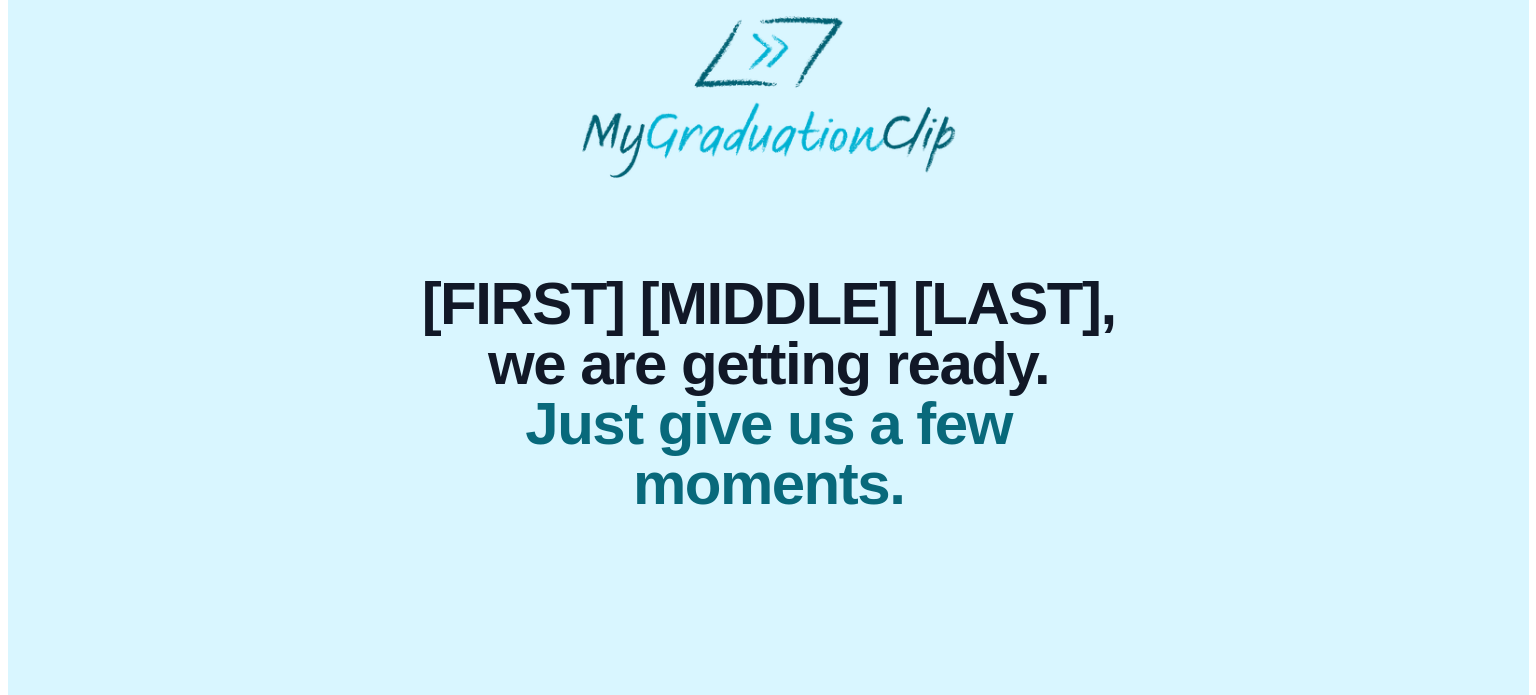 scroll, scrollTop: 0, scrollLeft: 0, axis: both 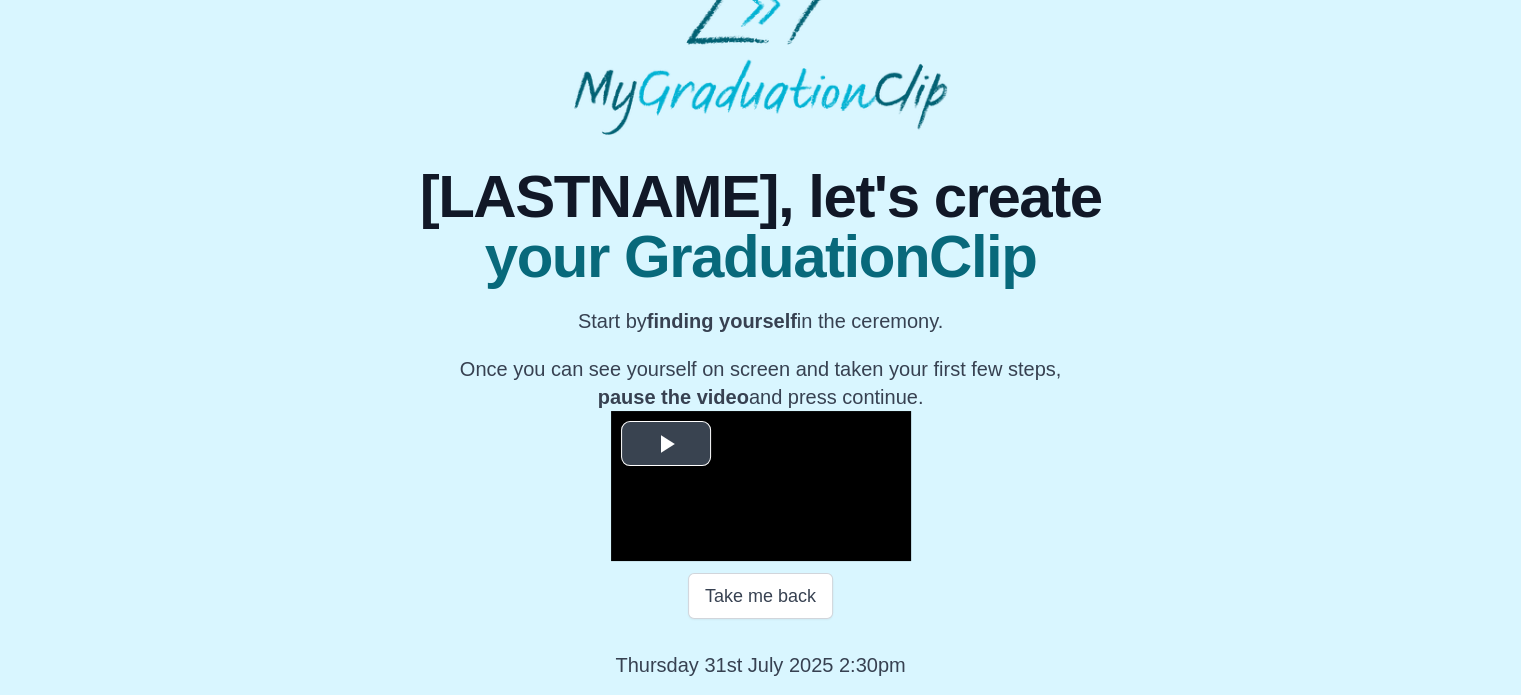 click at bounding box center (666, 443) 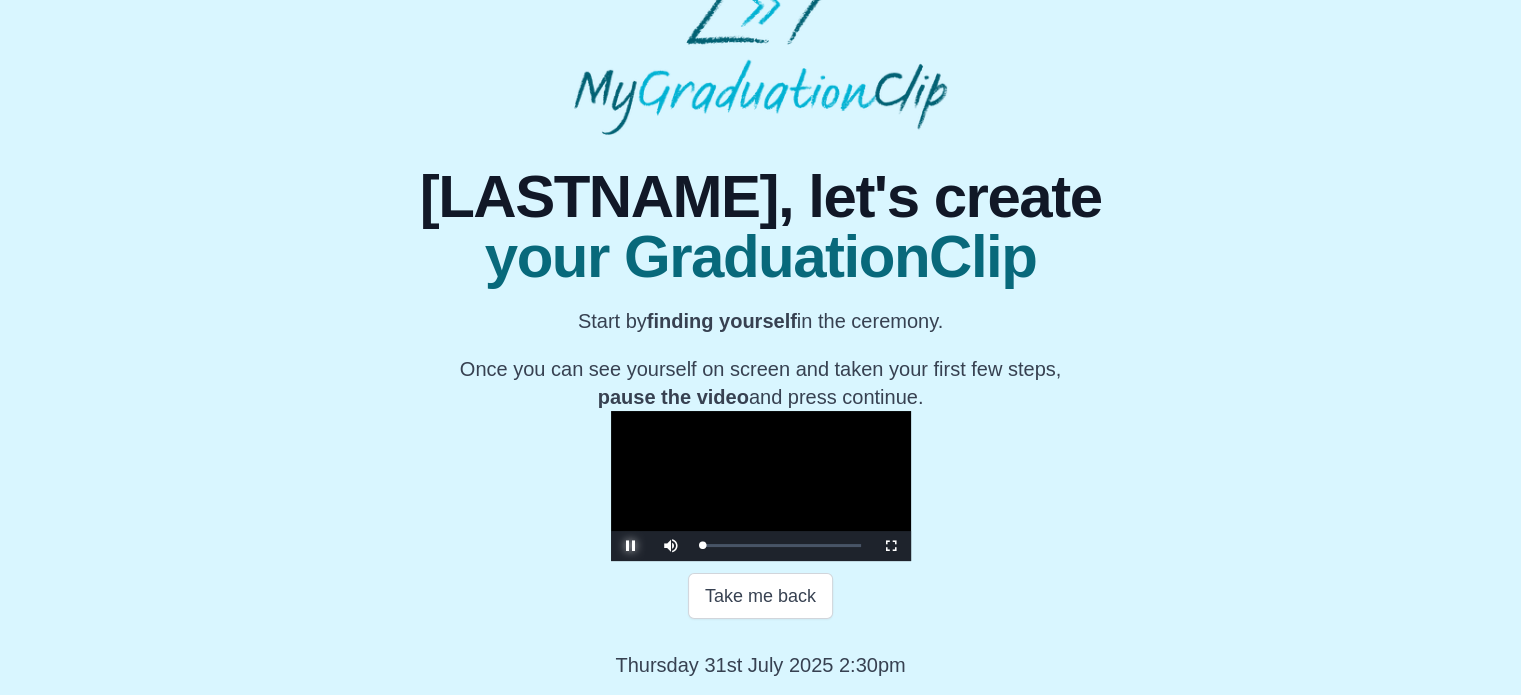 click at bounding box center (631, 546) 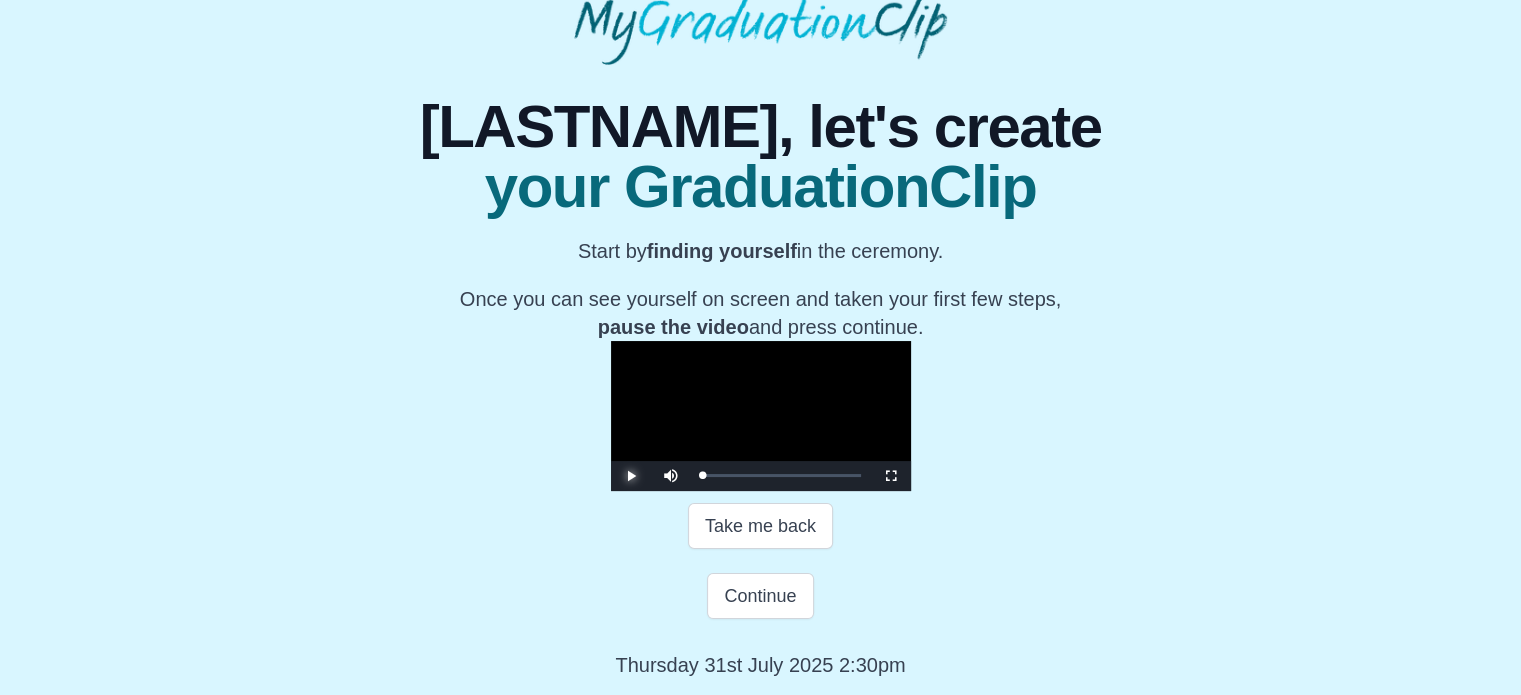 type 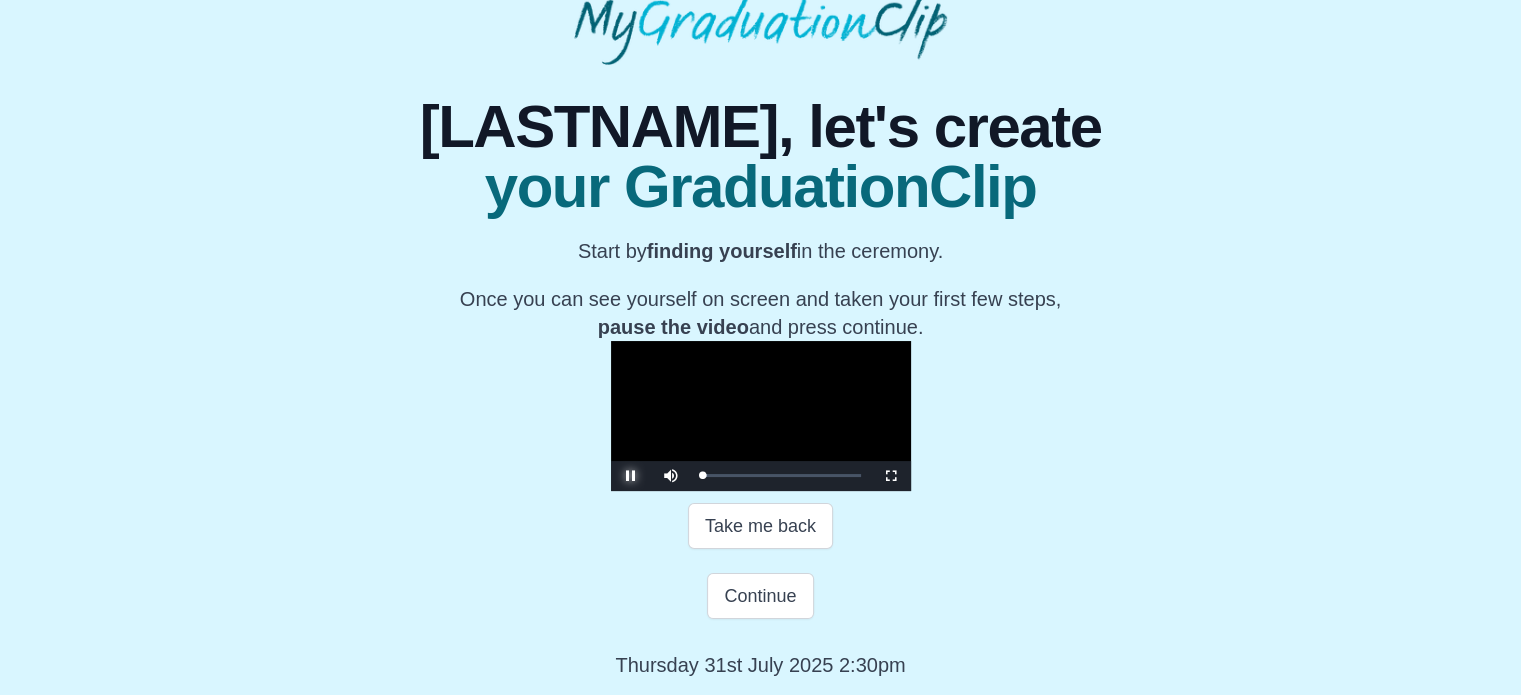 click at bounding box center (631, 476) 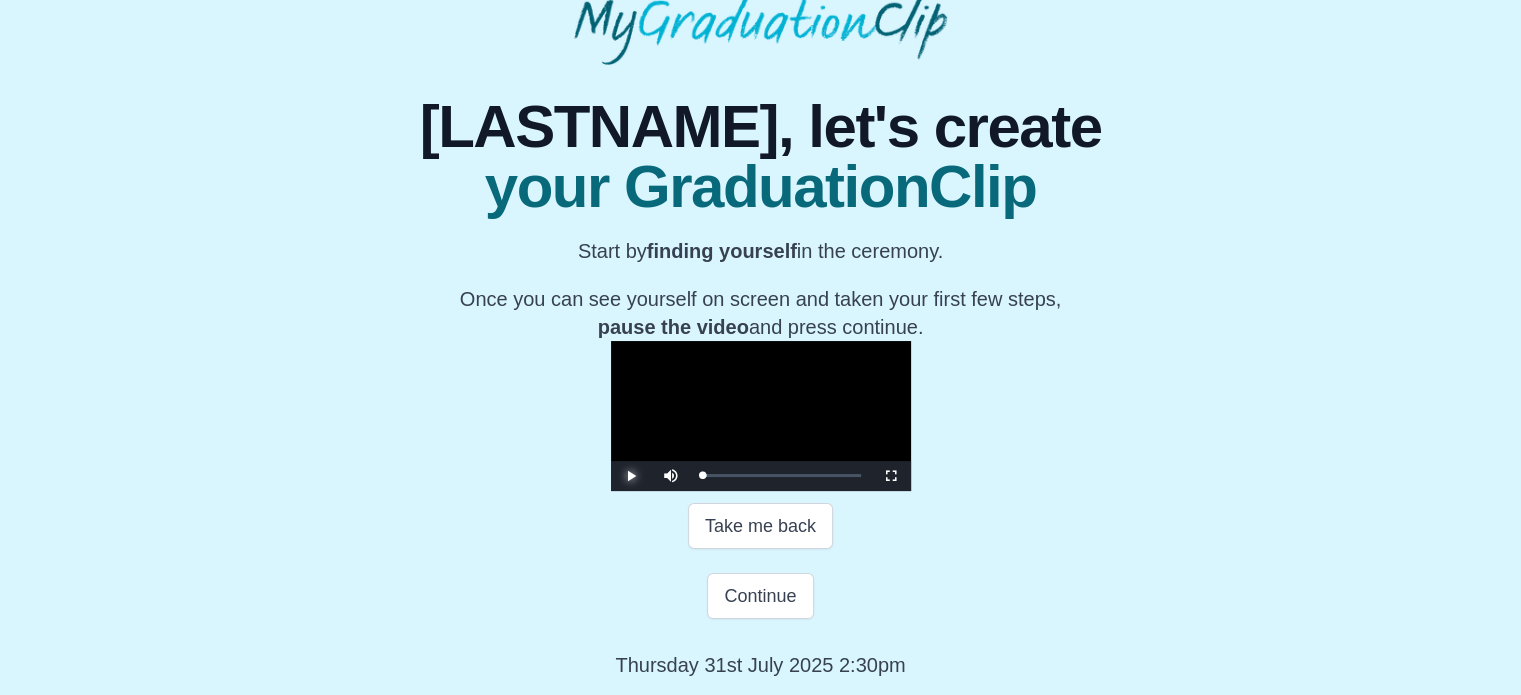 click at bounding box center (631, 476) 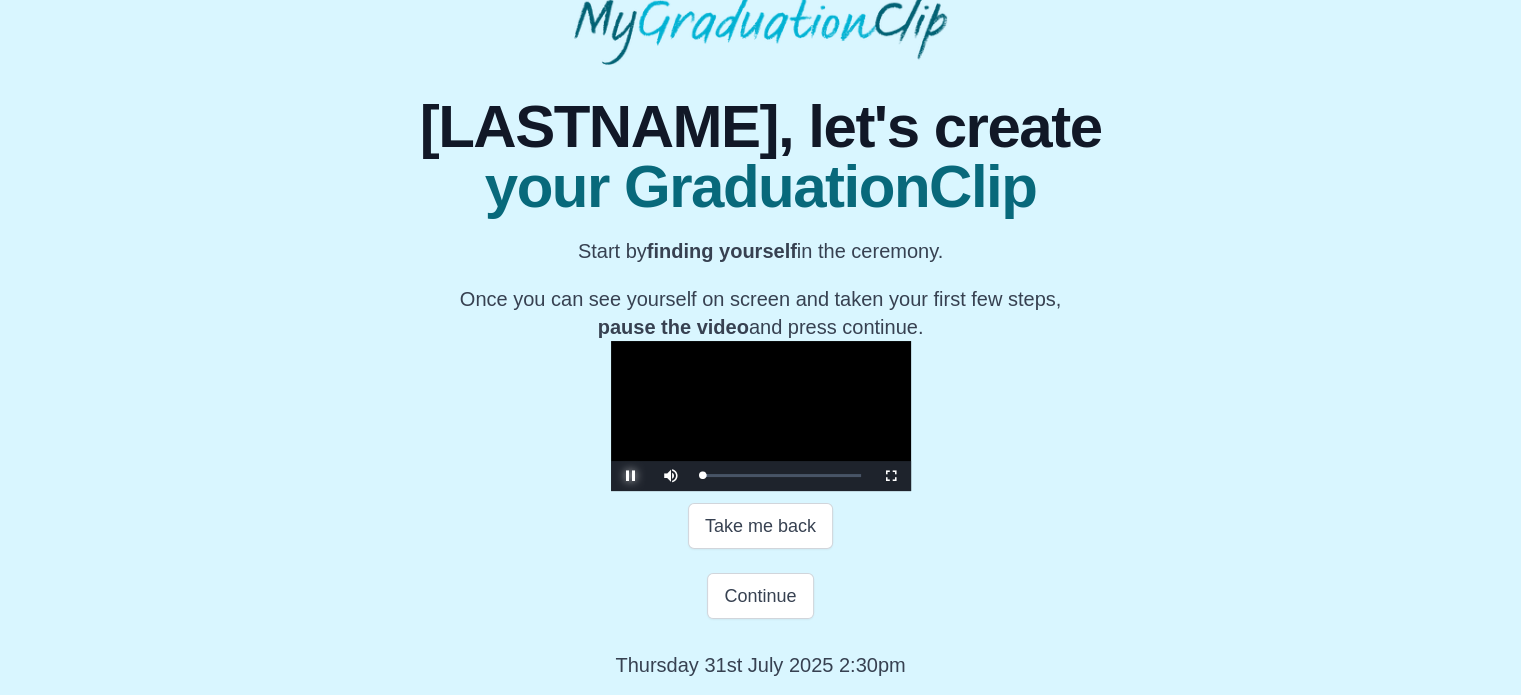 click at bounding box center (631, 476) 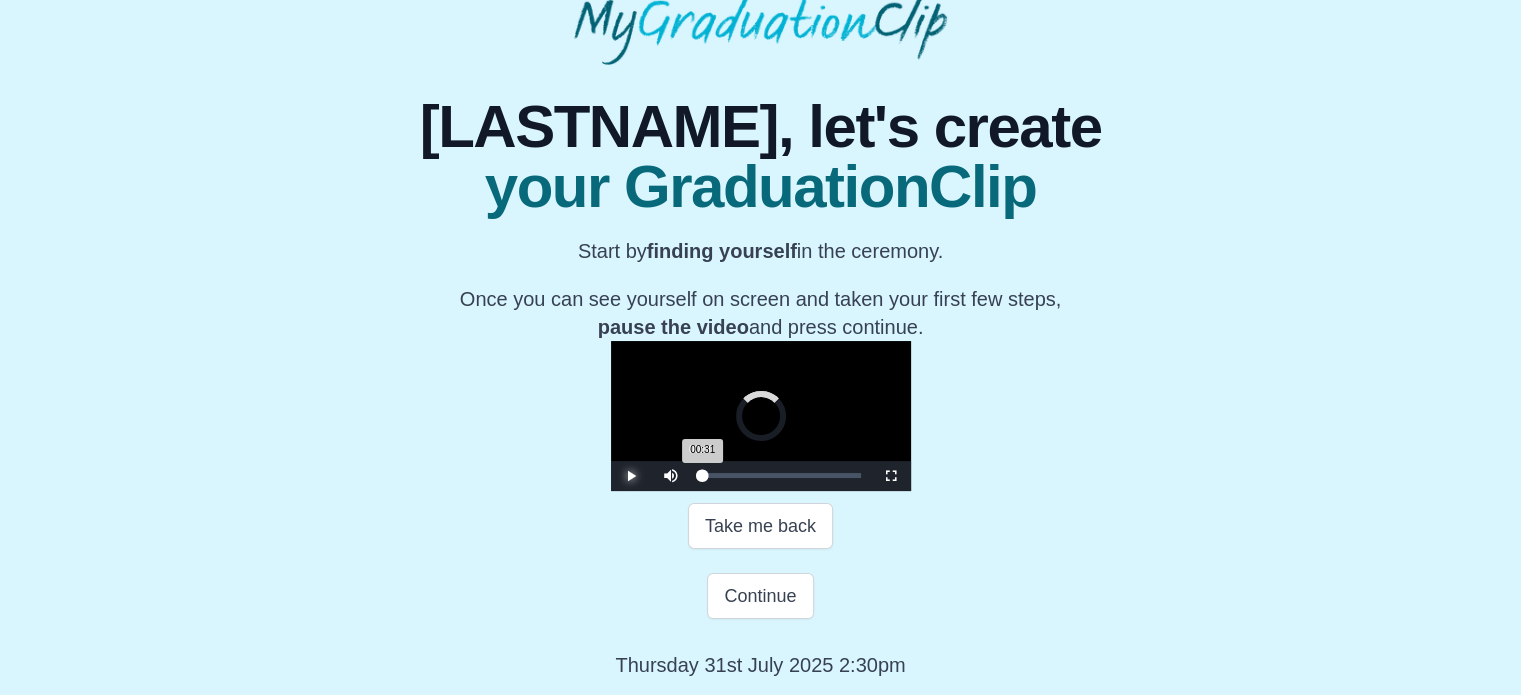 click on "Loaded : 0% 00:00 00:31 Progress : 0%" at bounding box center (781, 476) 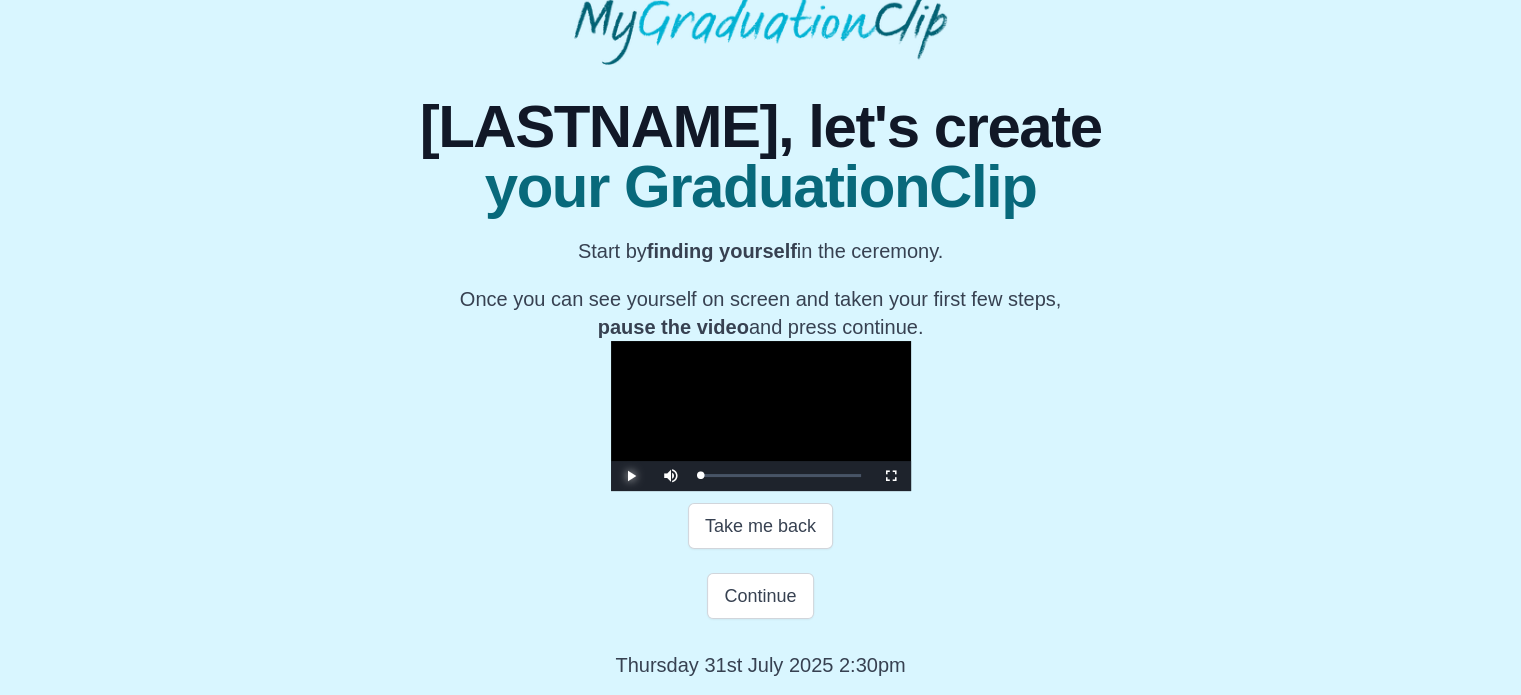 click at bounding box center (631, 476) 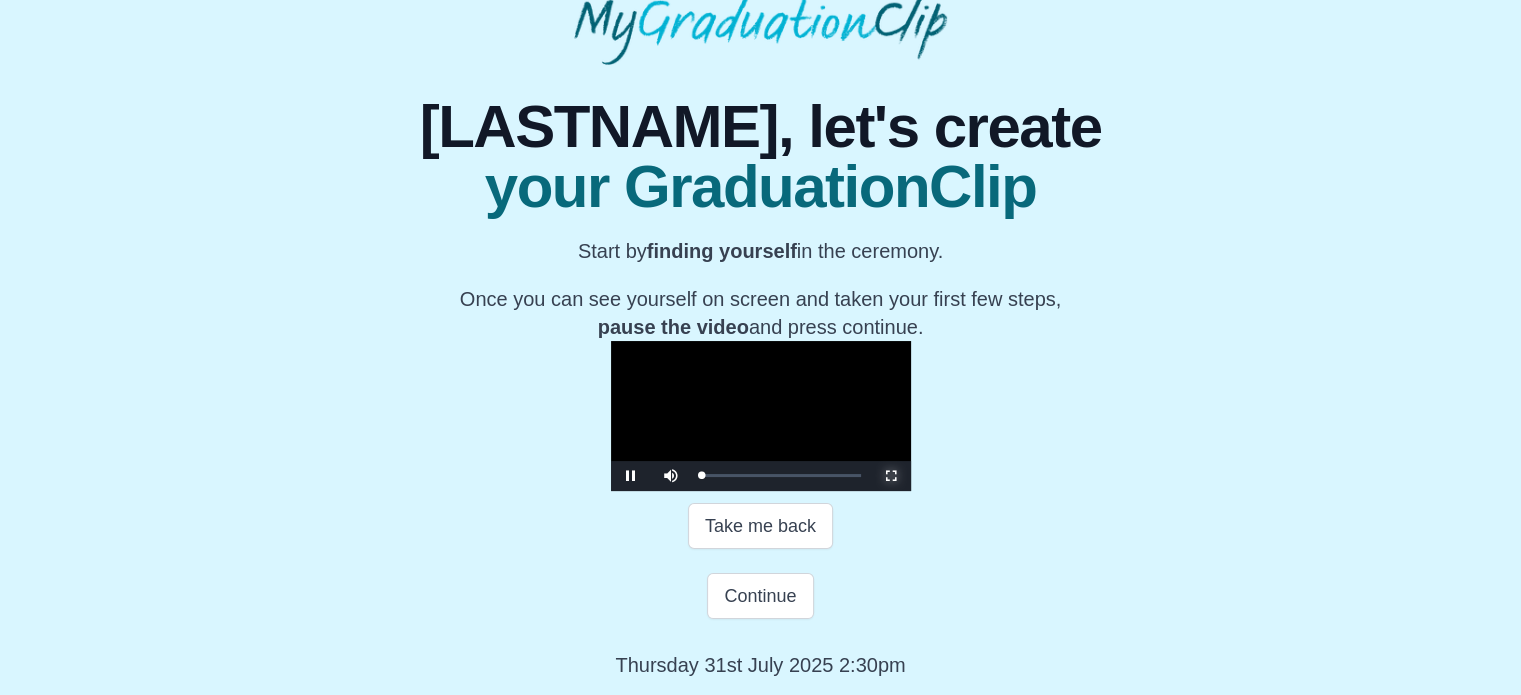 click at bounding box center (891, 476) 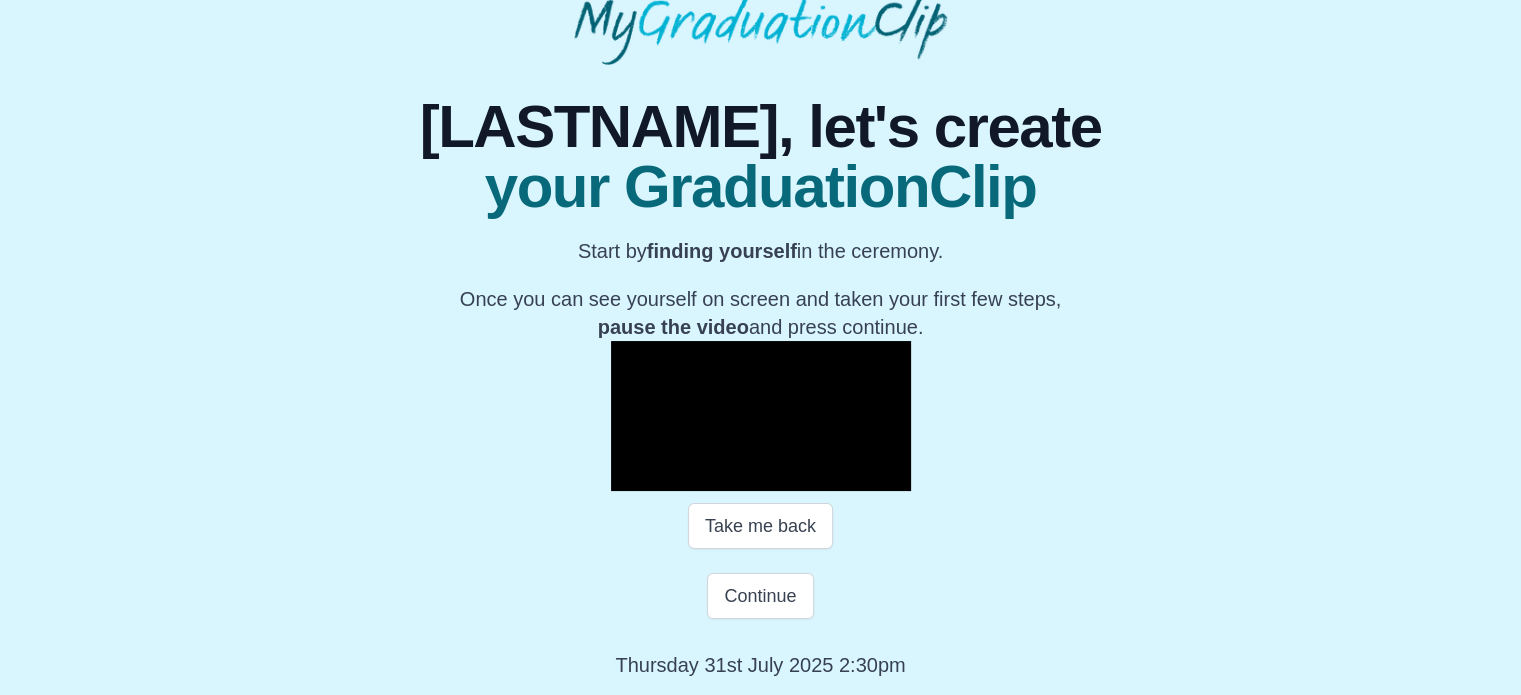 scroll, scrollTop: 390, scrollLeft: 0, axis: vertical 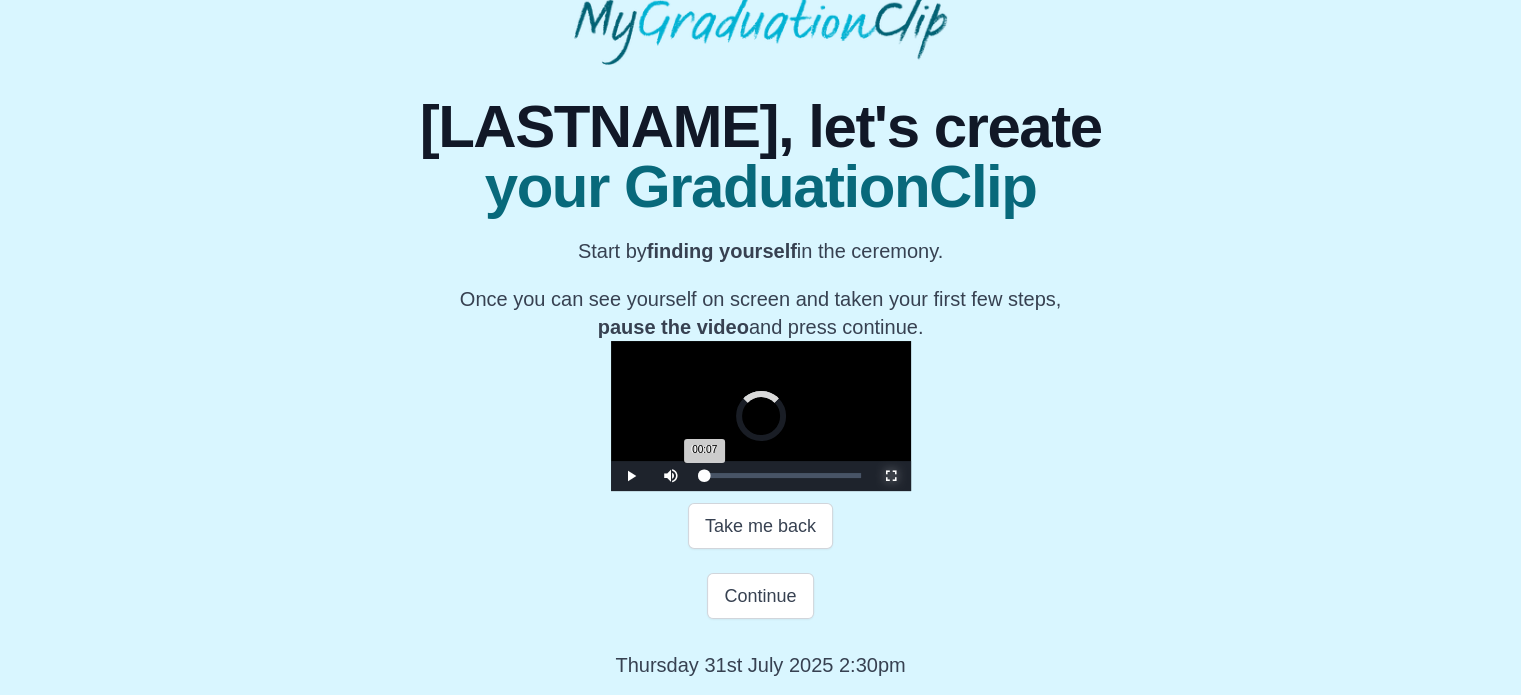 click on "00:07" at bounding box center (703, 475) 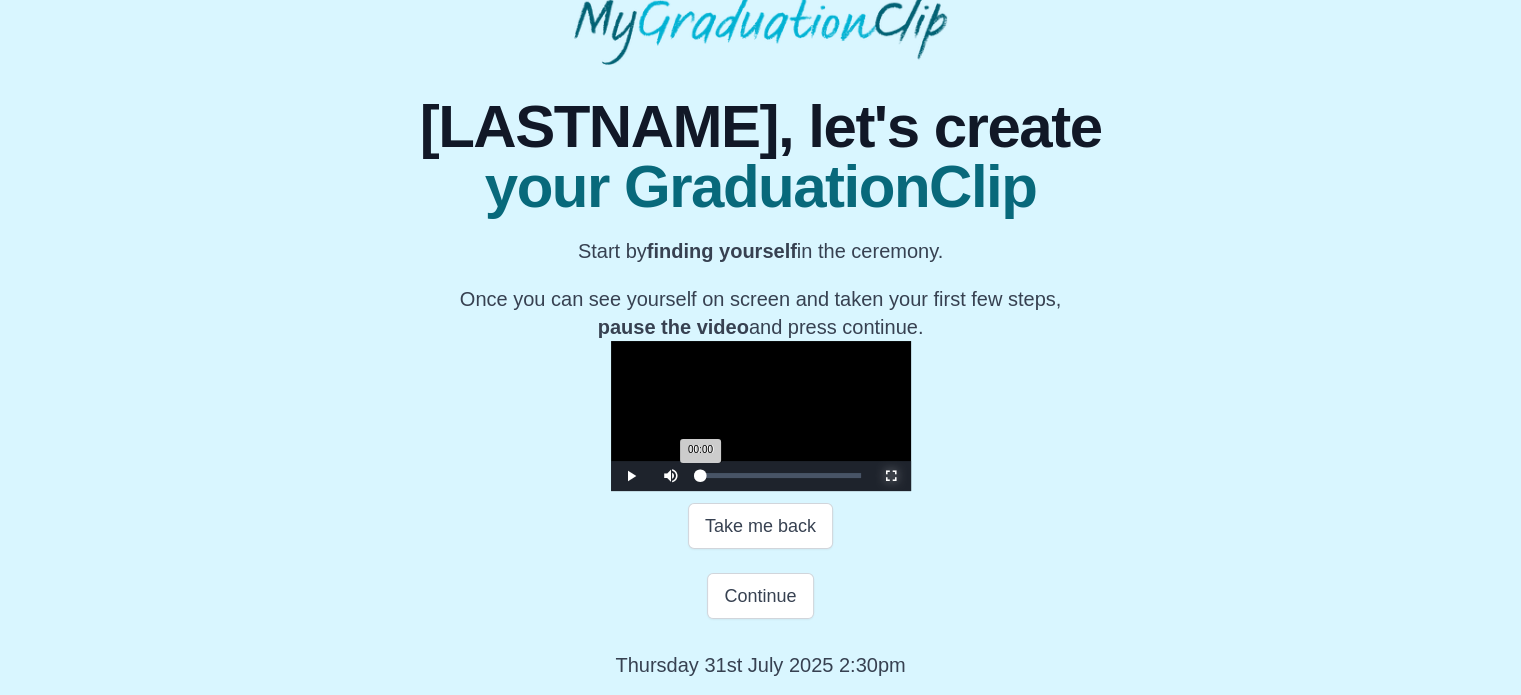 click on "00:00 Progress : 0%" at bounding box center (701, 475) 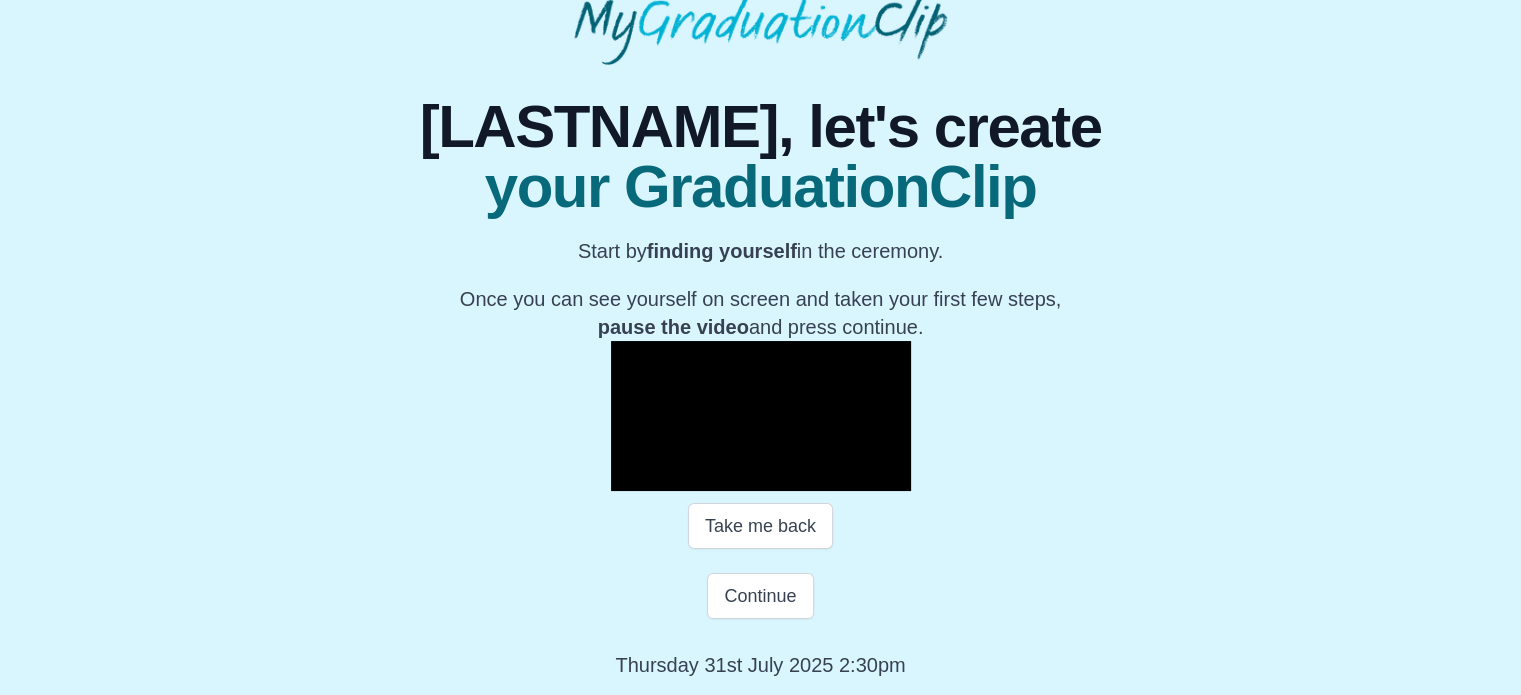 scroll, scrollTop: 390, scrollLeft: 0, axis: vertical 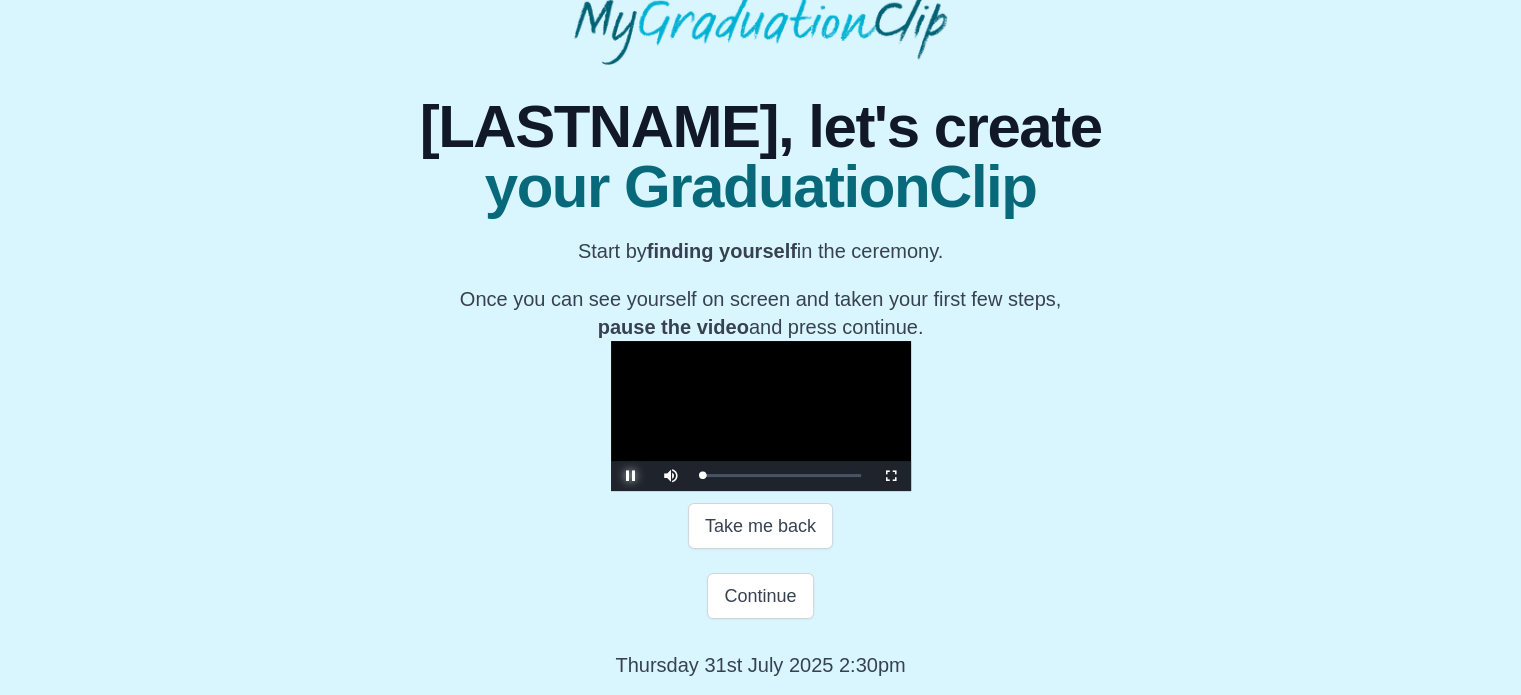 click at bounding box center [631, 476] 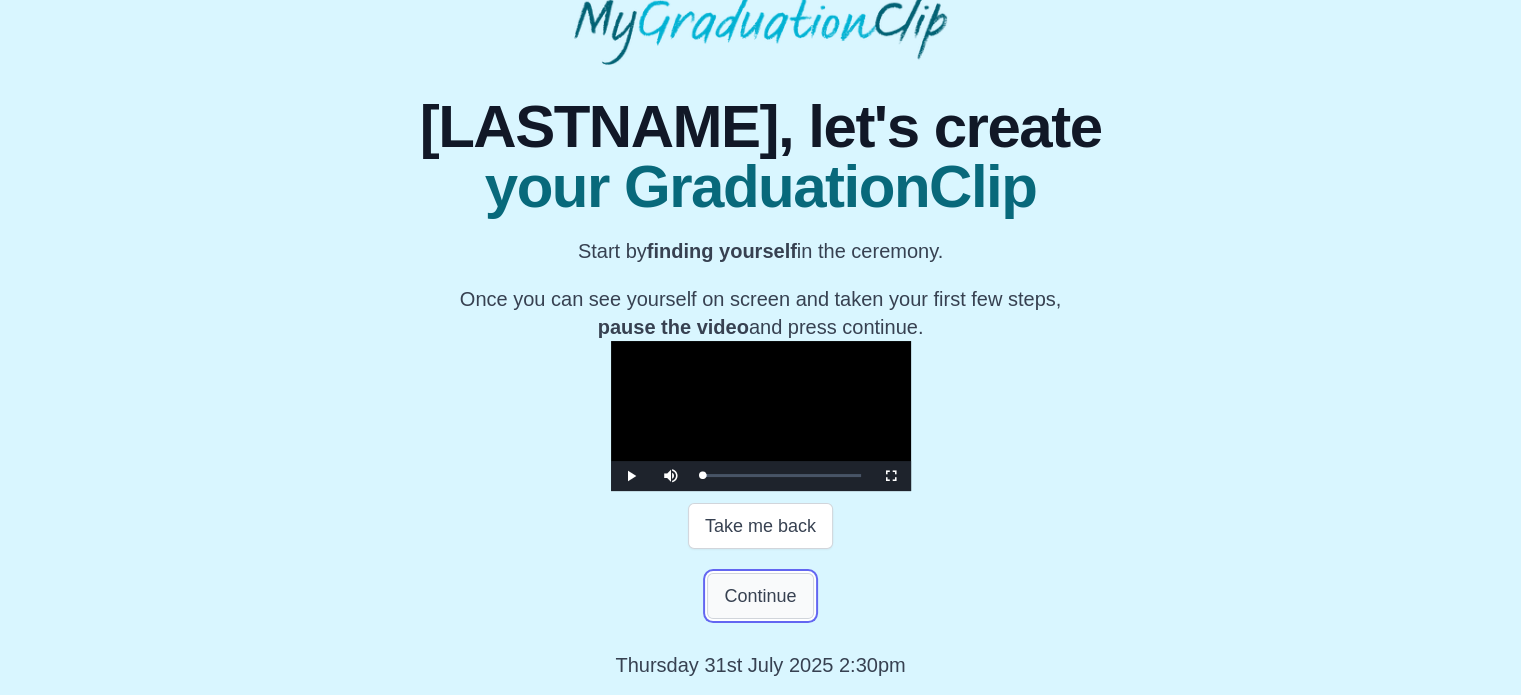 click on "Continue" at bounding box center [760, 596] 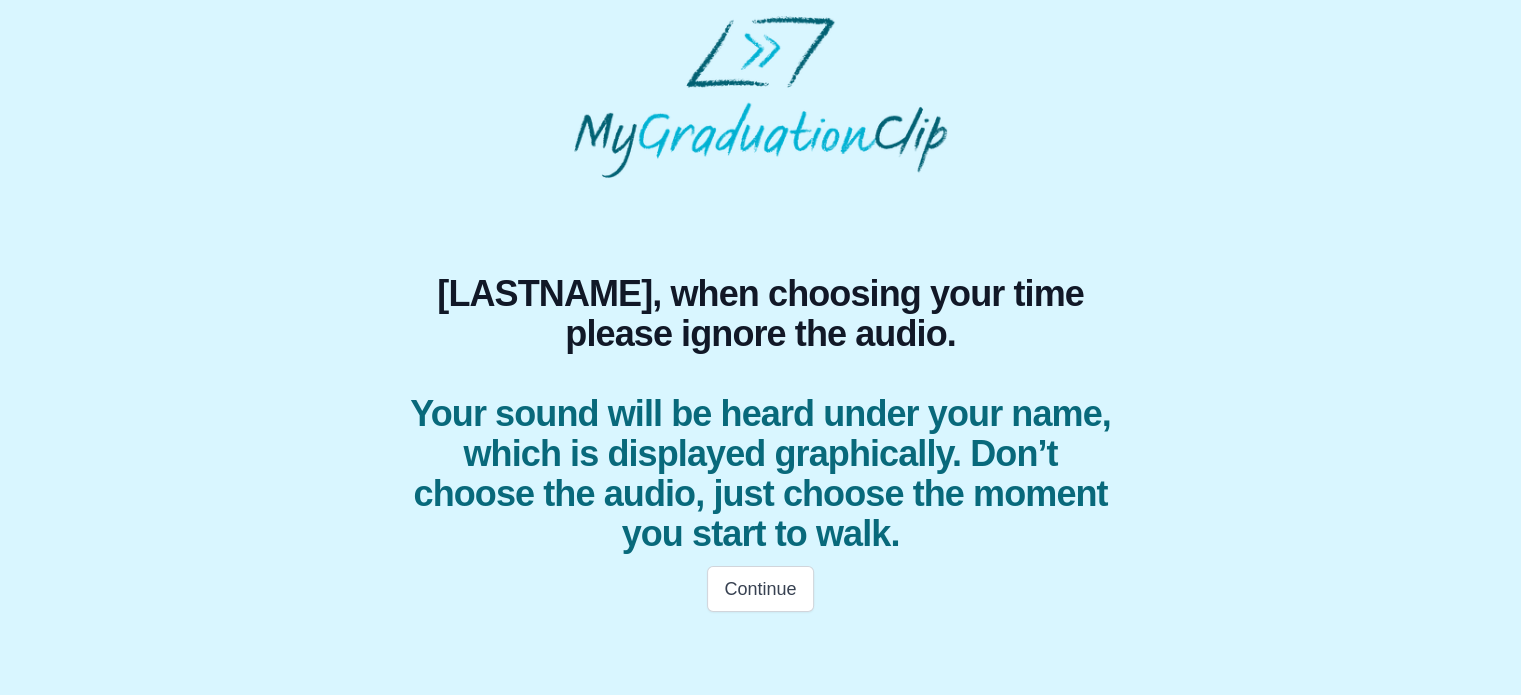 scroll, scrollTop: 0, scrollLeft: 0, axis: both 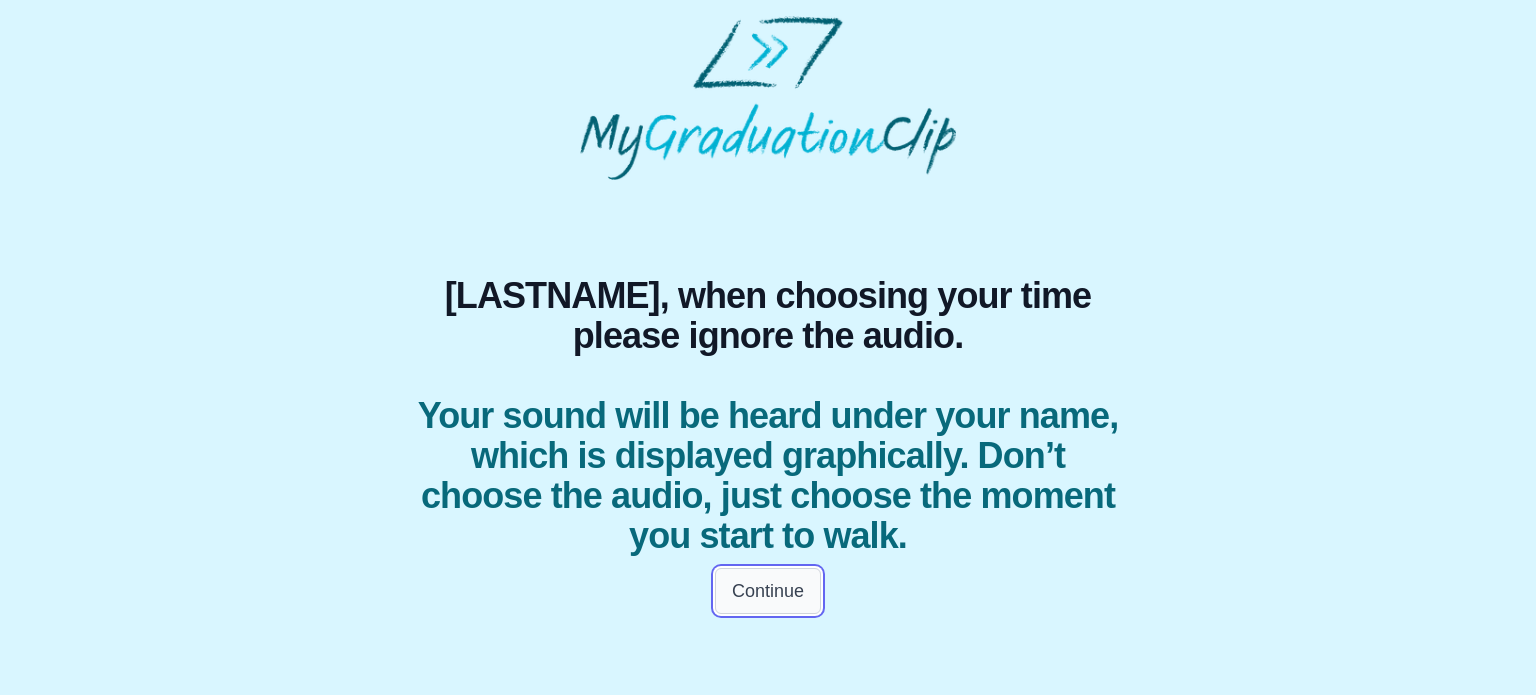 click on "Continue" at bounding box center (768, 591) 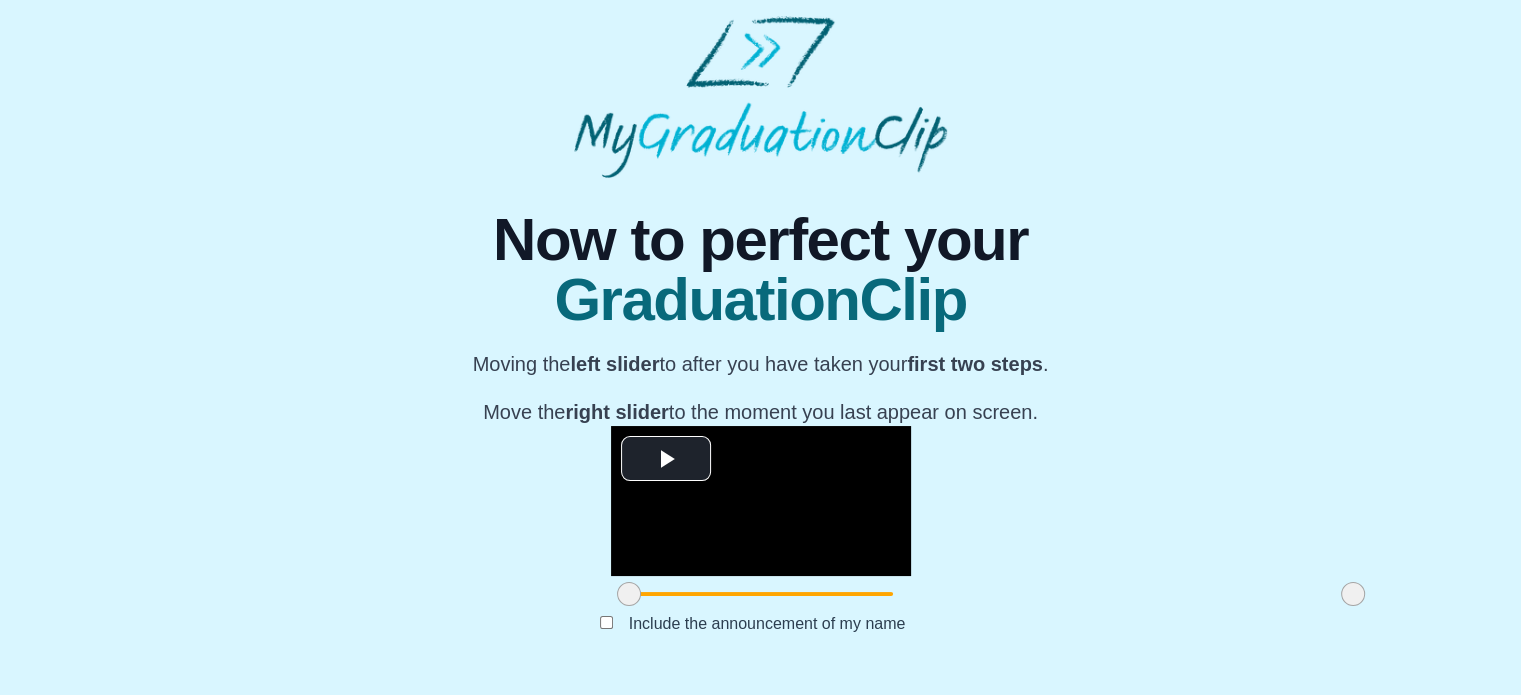 scroll, scrollTop: 272, scrollLeft: 0, axis: vertical 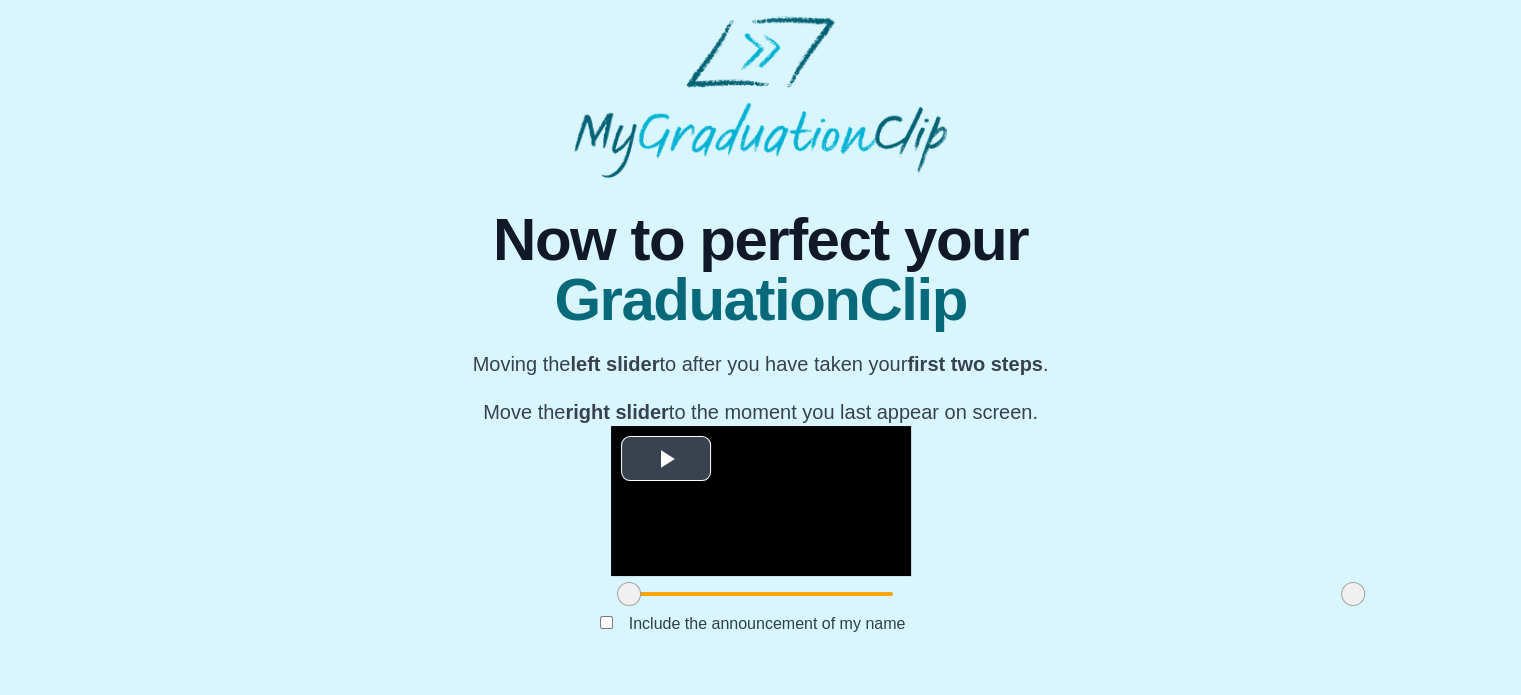 click at bounding box center (666, 458) 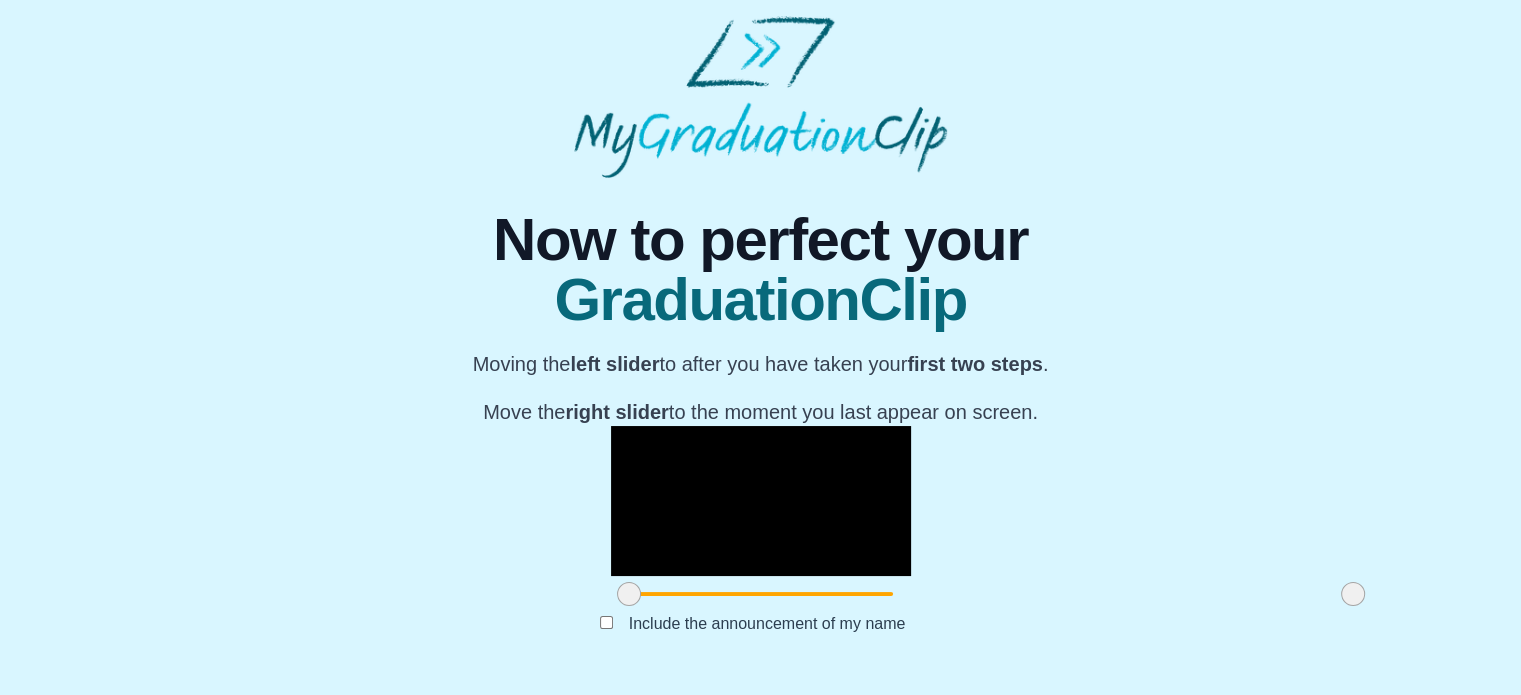 scroll, scrollTop: 0, scrollLeft: 0, axis: both 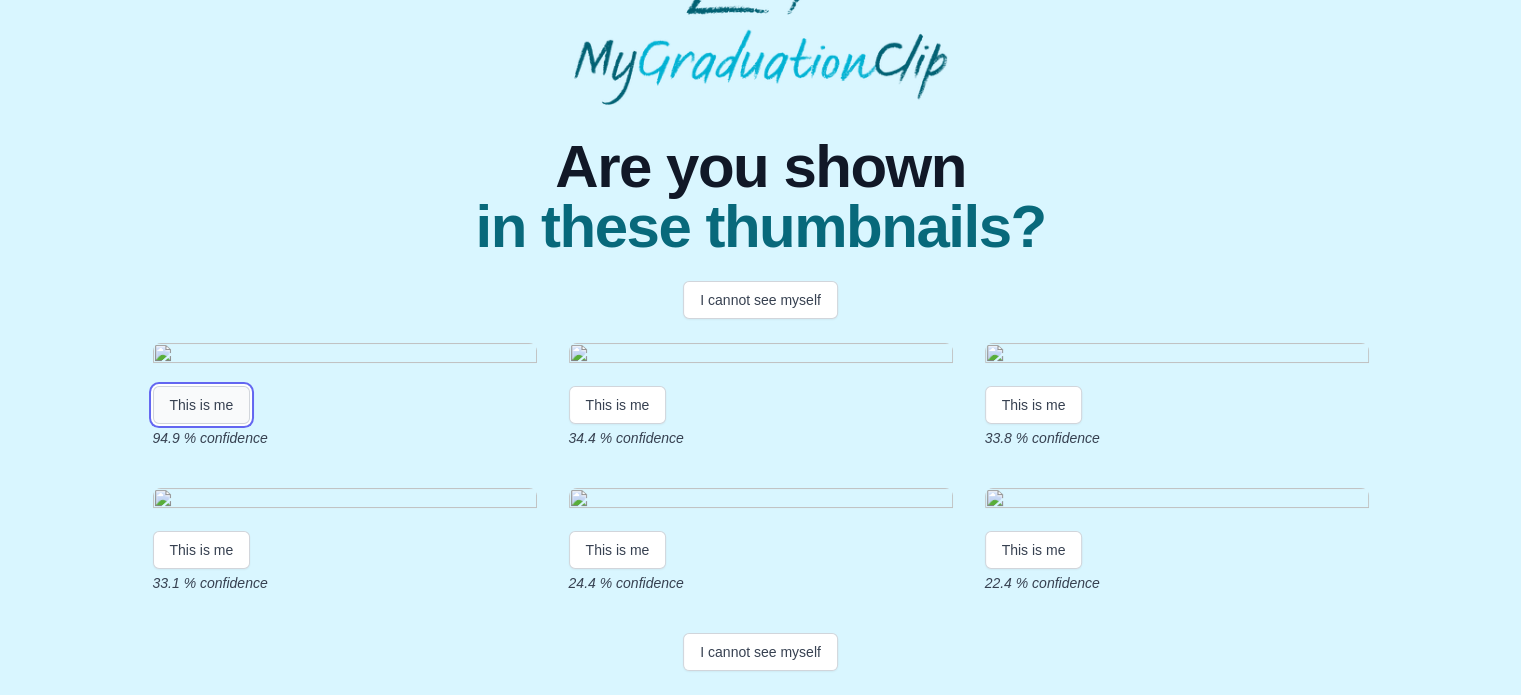 click on "This is me" at bounding box center (202, 405) 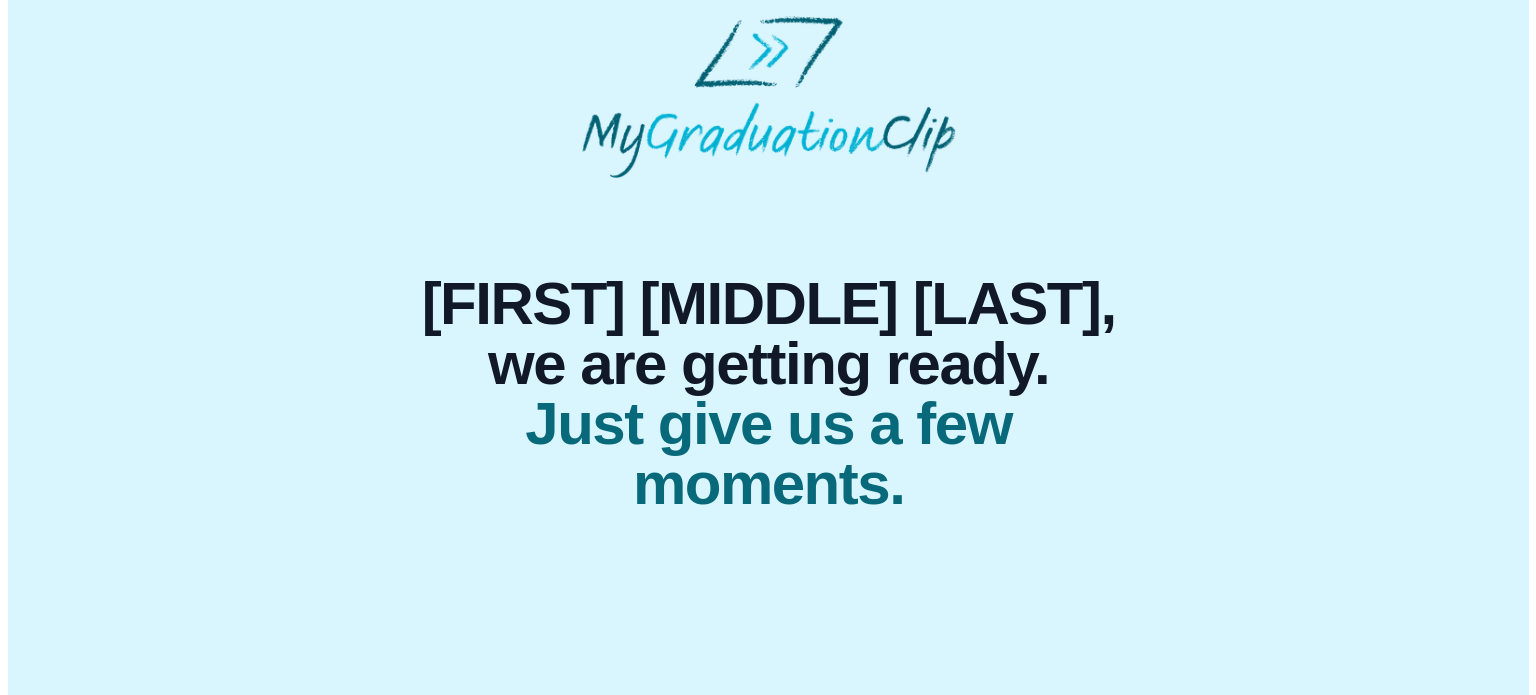 scroll, scrollTop: 0, scrollLeft: 0, axis: both 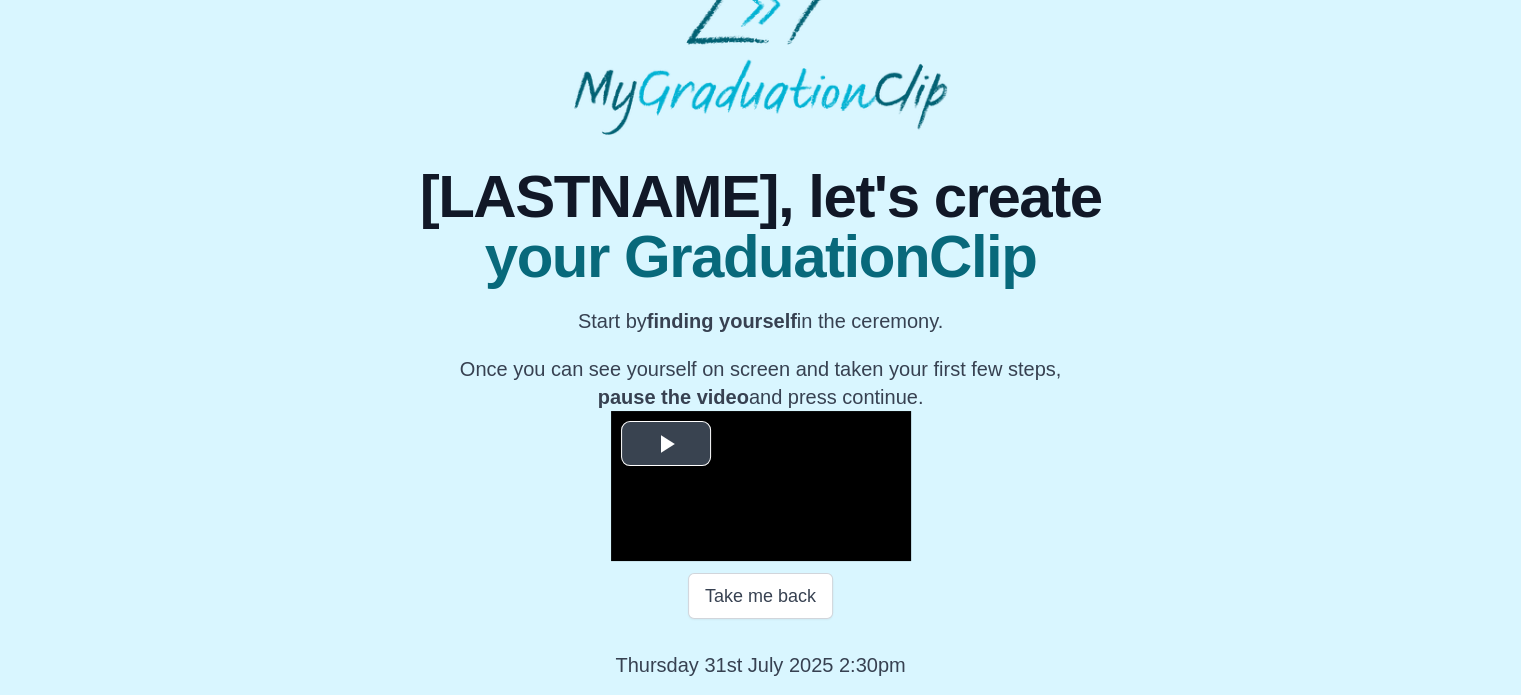 click at bounding box center (666, 443) 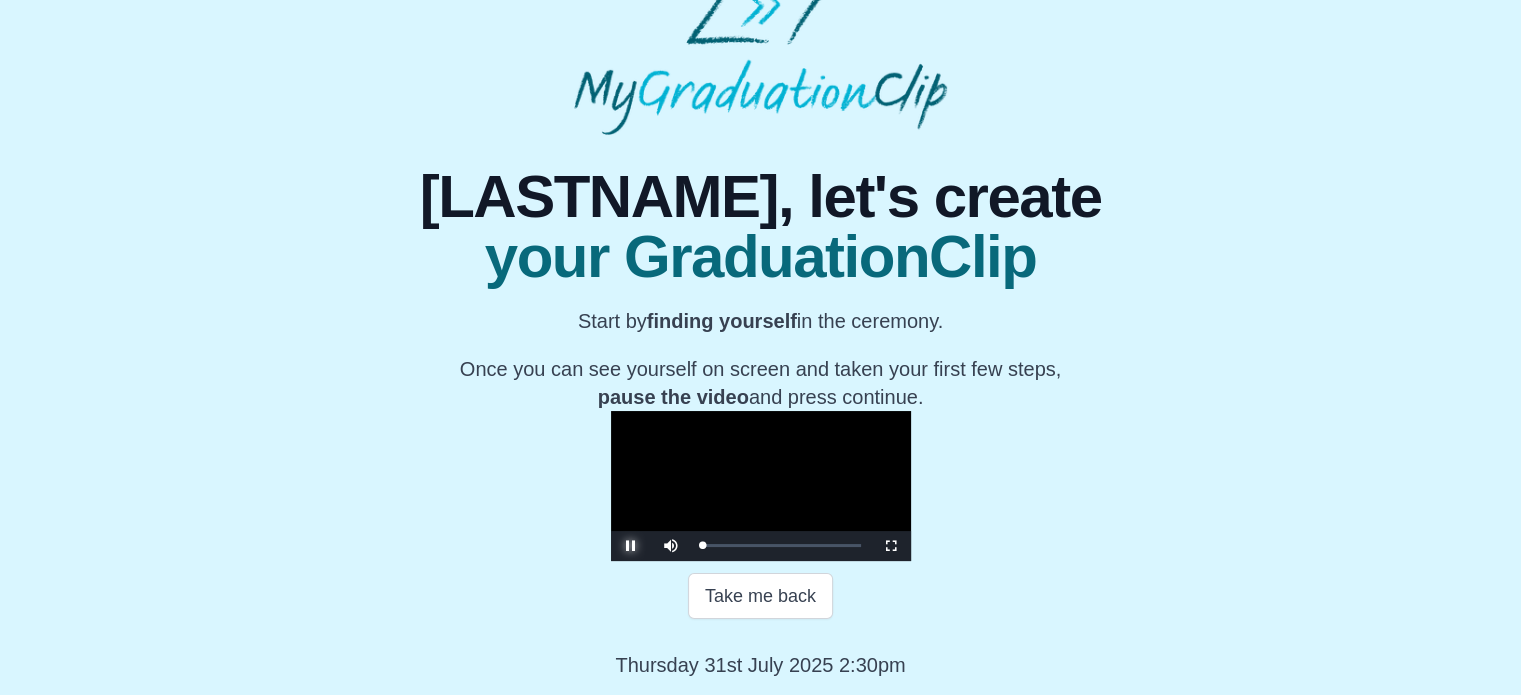 click at bounding box center [631, 546] 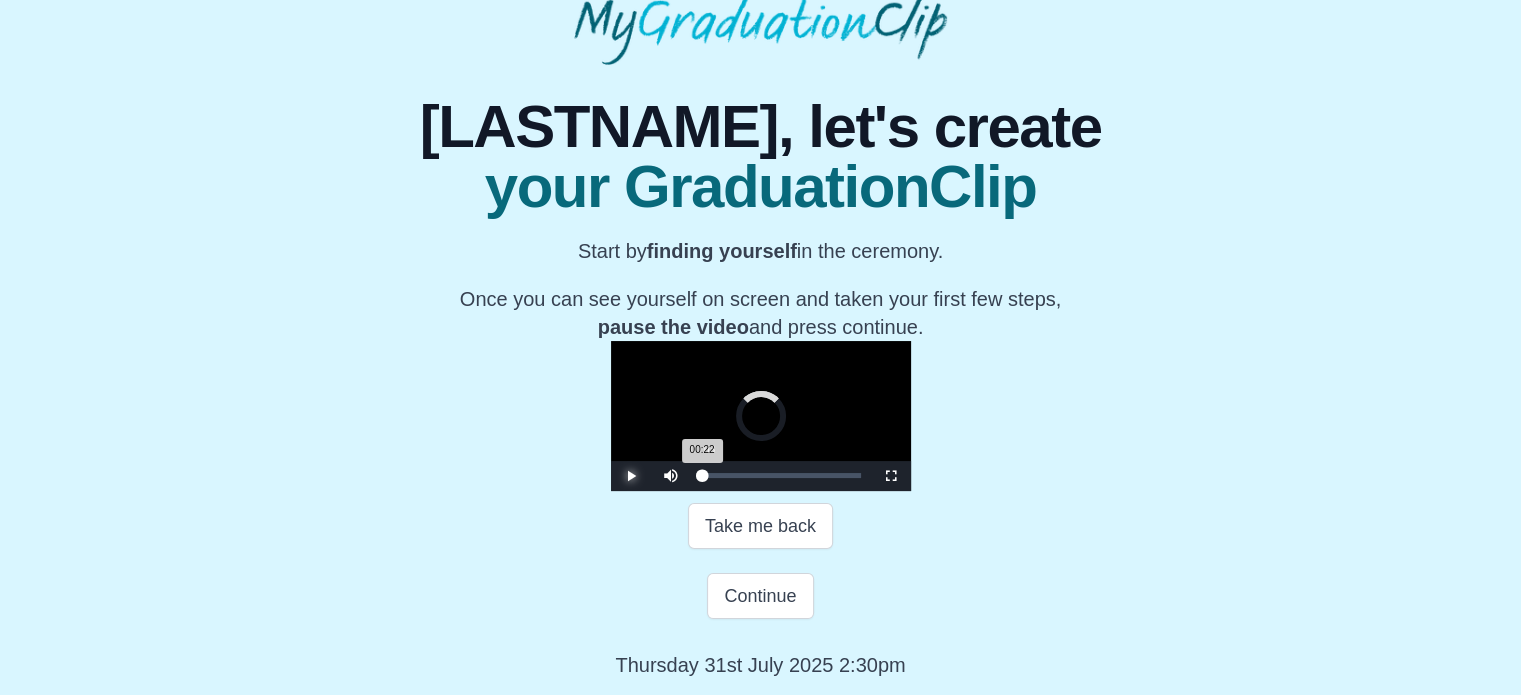 click on "00:22 Progress : 0%" at bounding box center (702, 475) 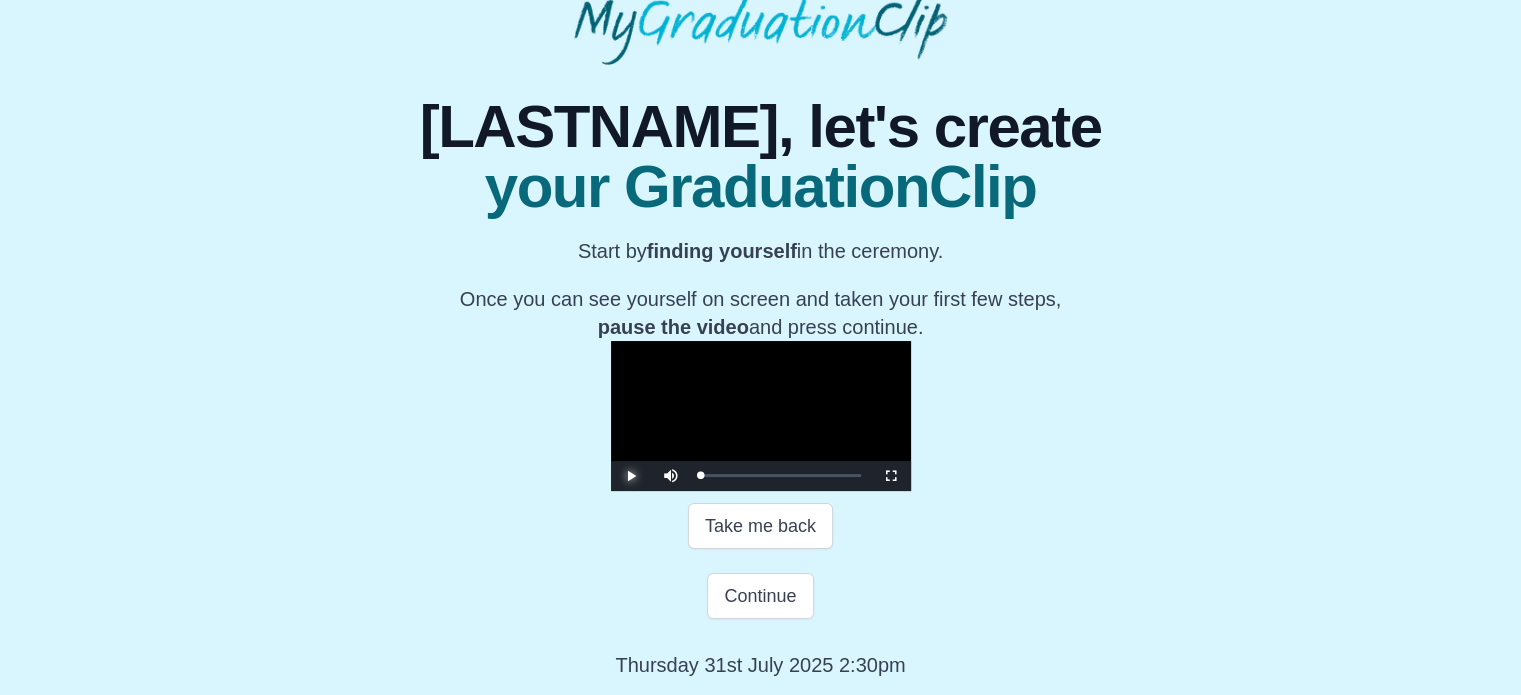 click at bounding box center [631, 476] 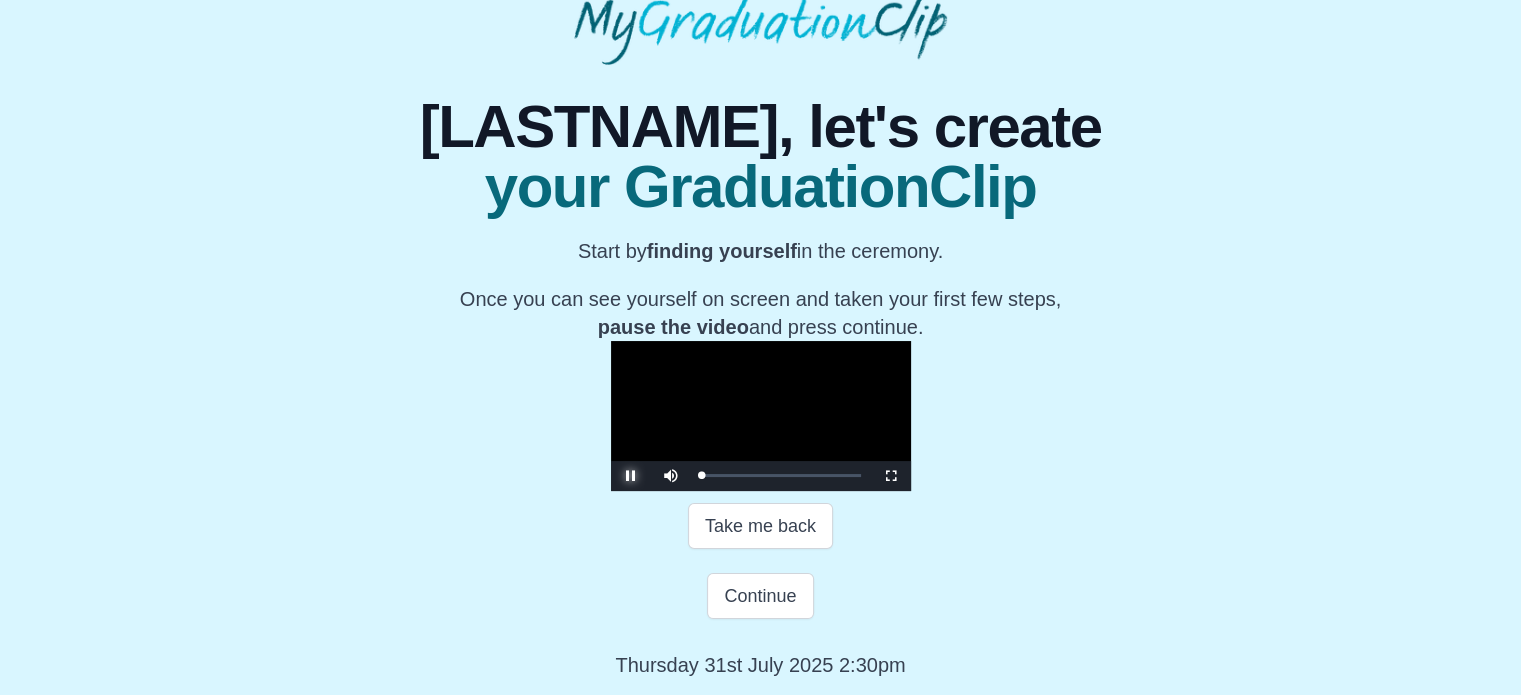 click at bounding box center (631, 476) 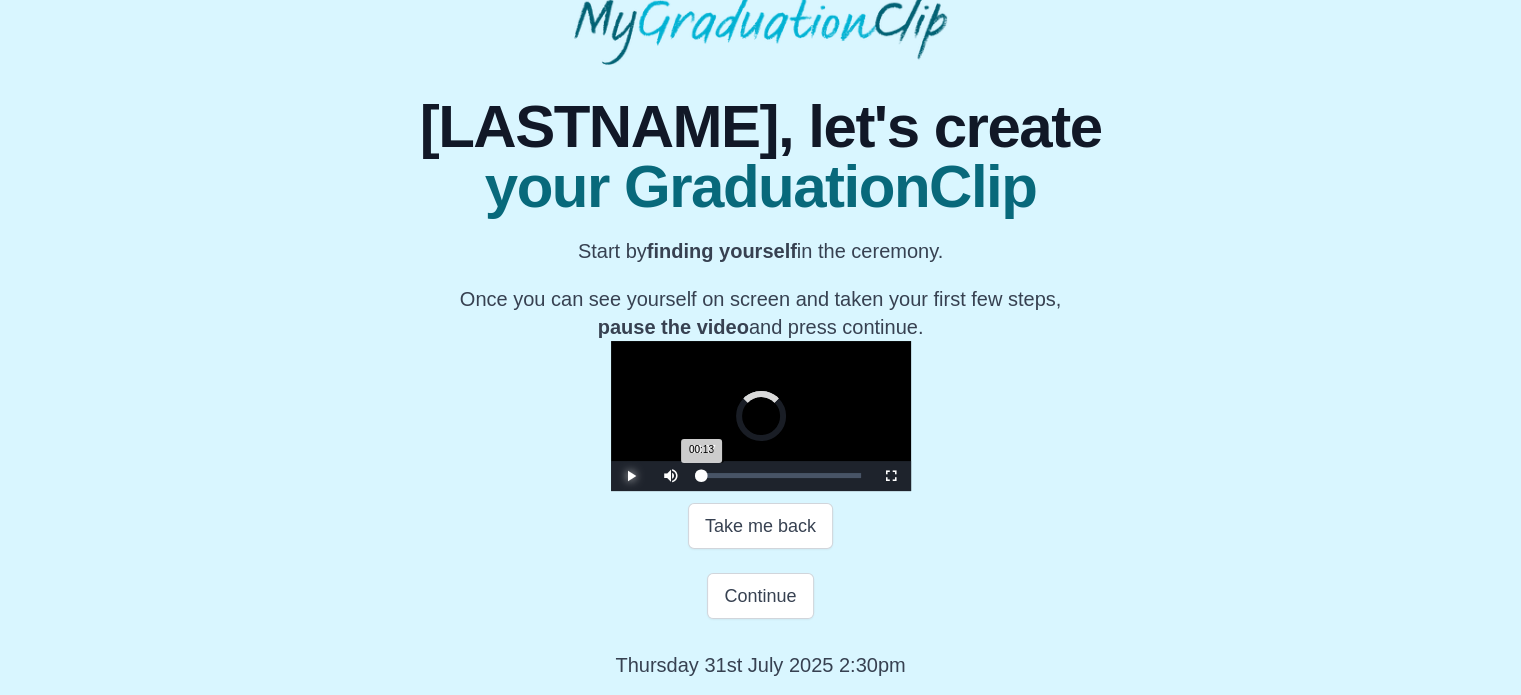 click on "00:13 Progress : 0%" at bounding box center (701, 475) 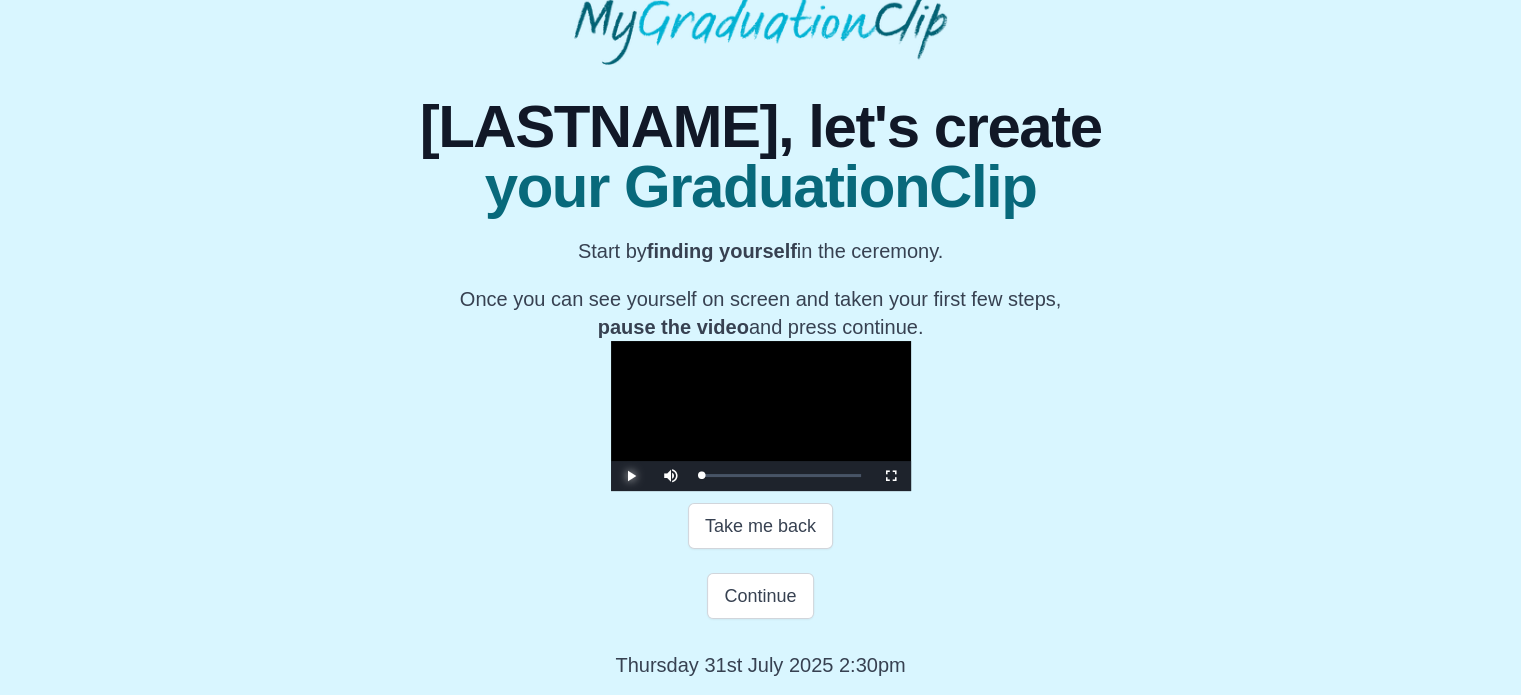 click at bounding box center (631, 476) 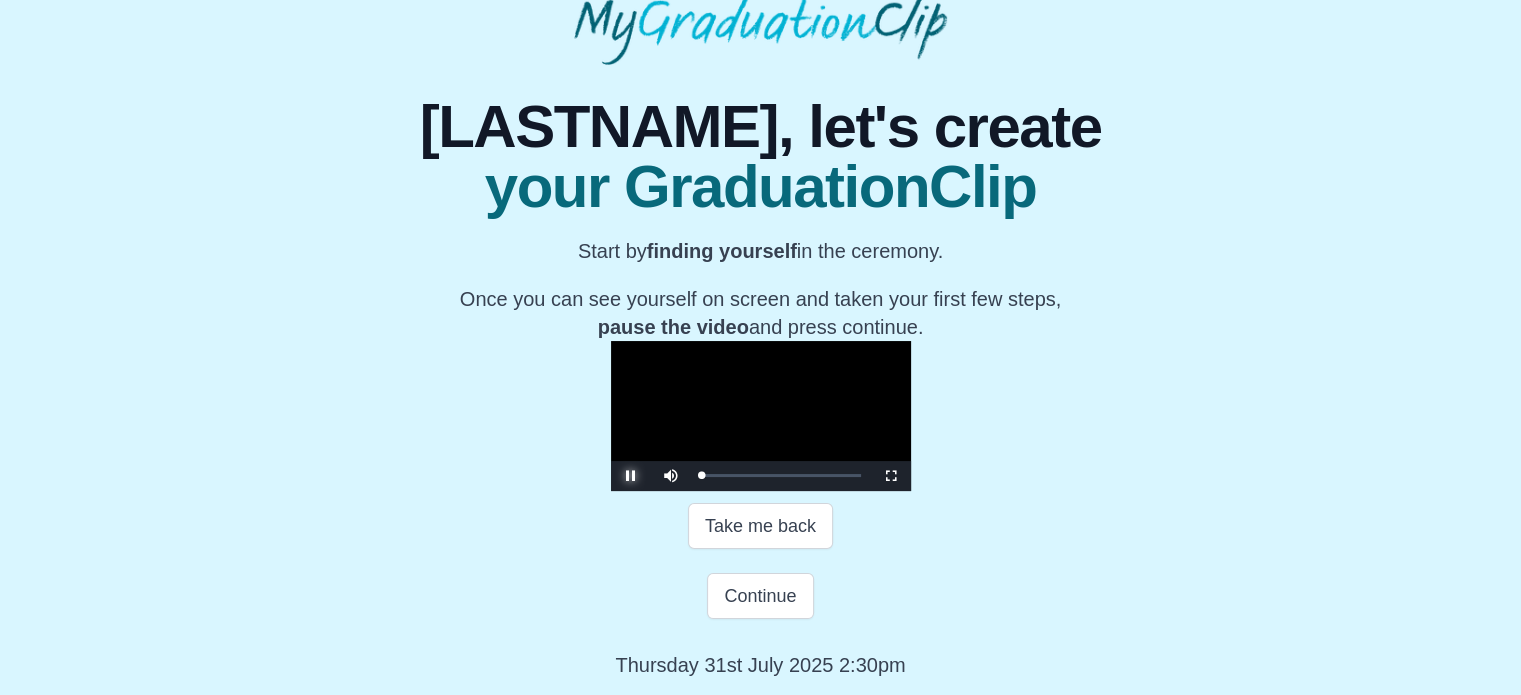 click at bounding box center [631, 476] 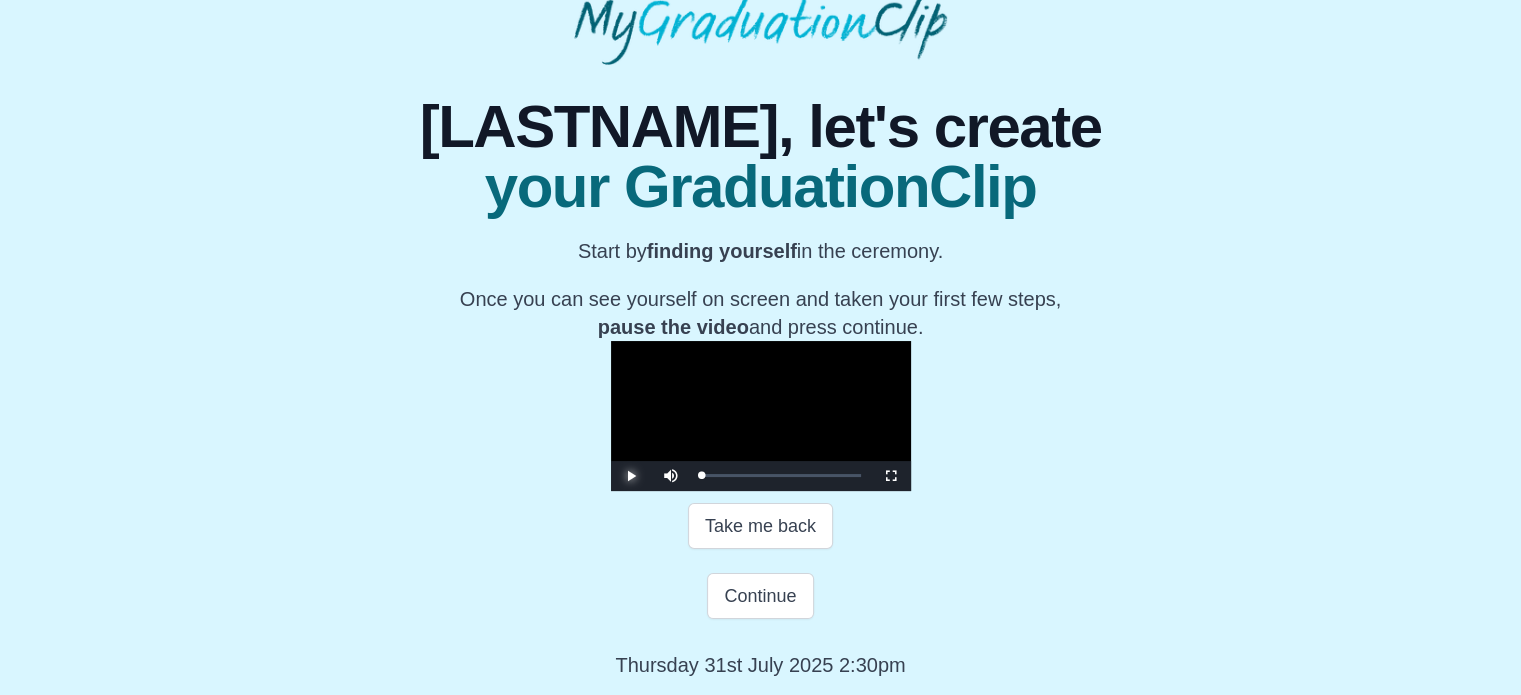 scroll, scrollTop: 390, scrollLeft: 0, axis: vertical 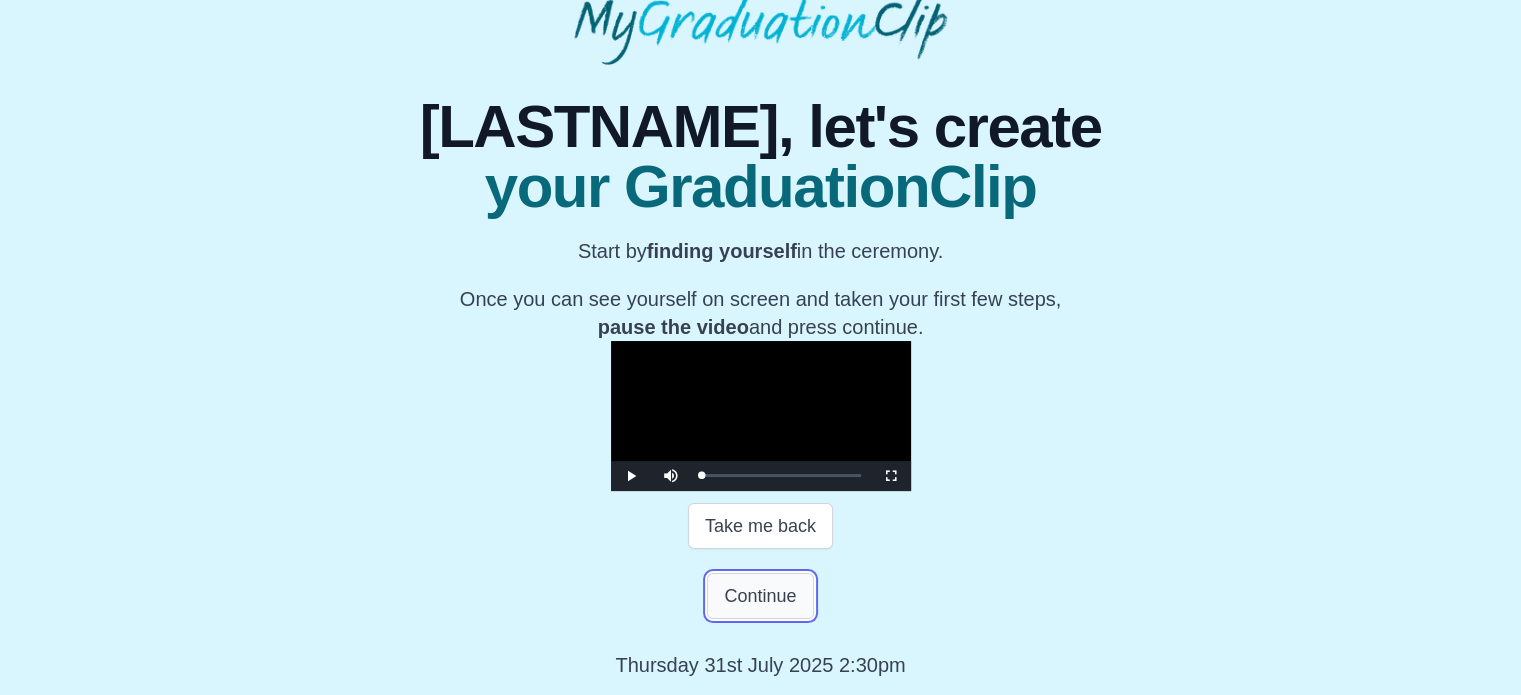 click on "Continue" at bounding box center [760, 596] 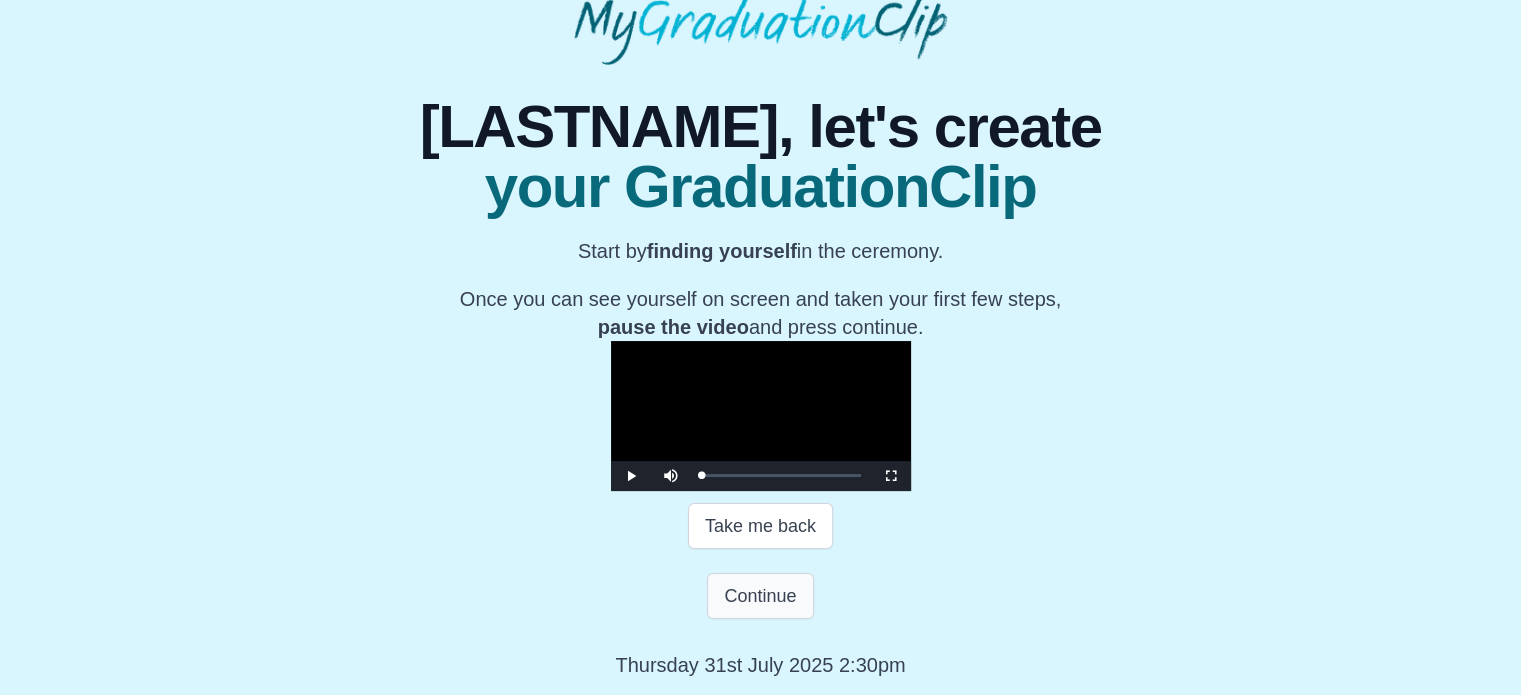 scroll, scrollTop: 0, scrollLeft: 0, axis: both 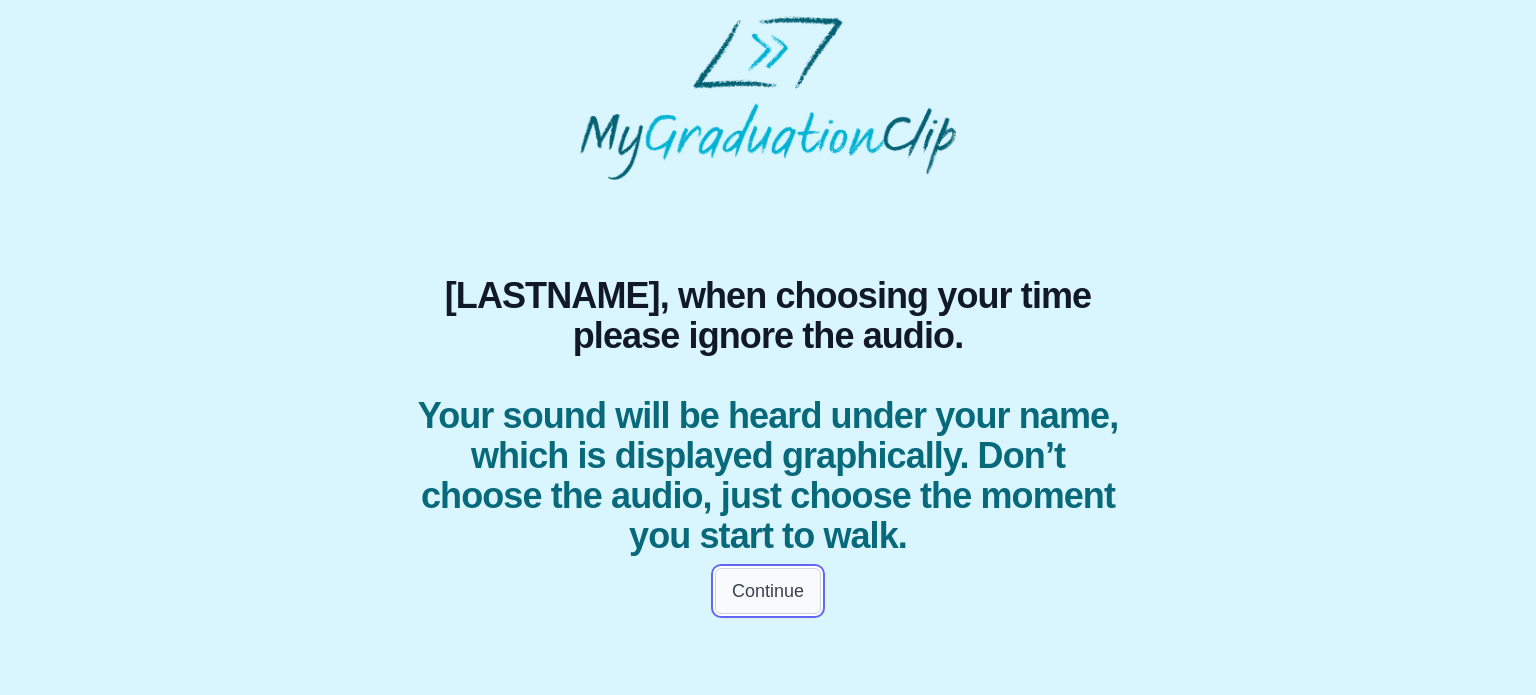 click on "Continue" at bounding box center [768, 591] 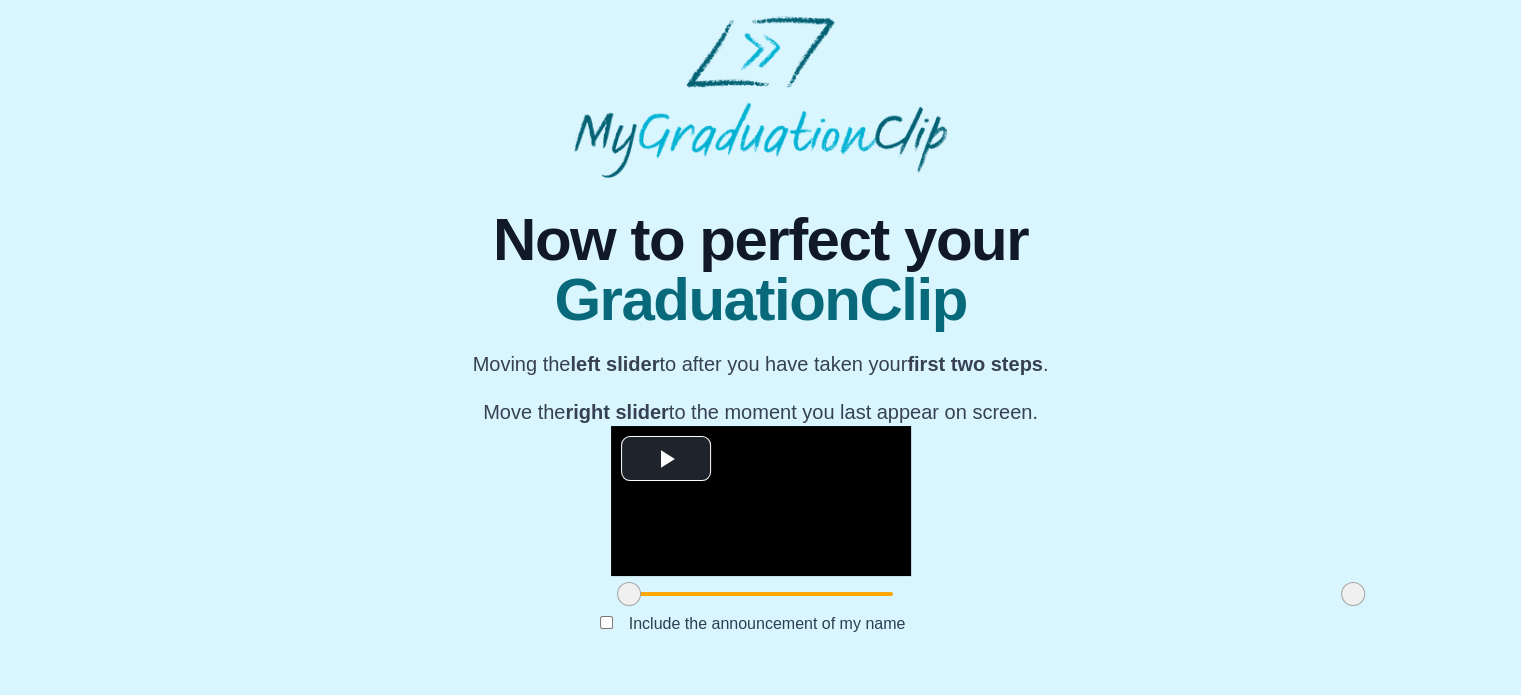 scroll, scrollTop: 272, scrollLeft: 0, axis: vertical 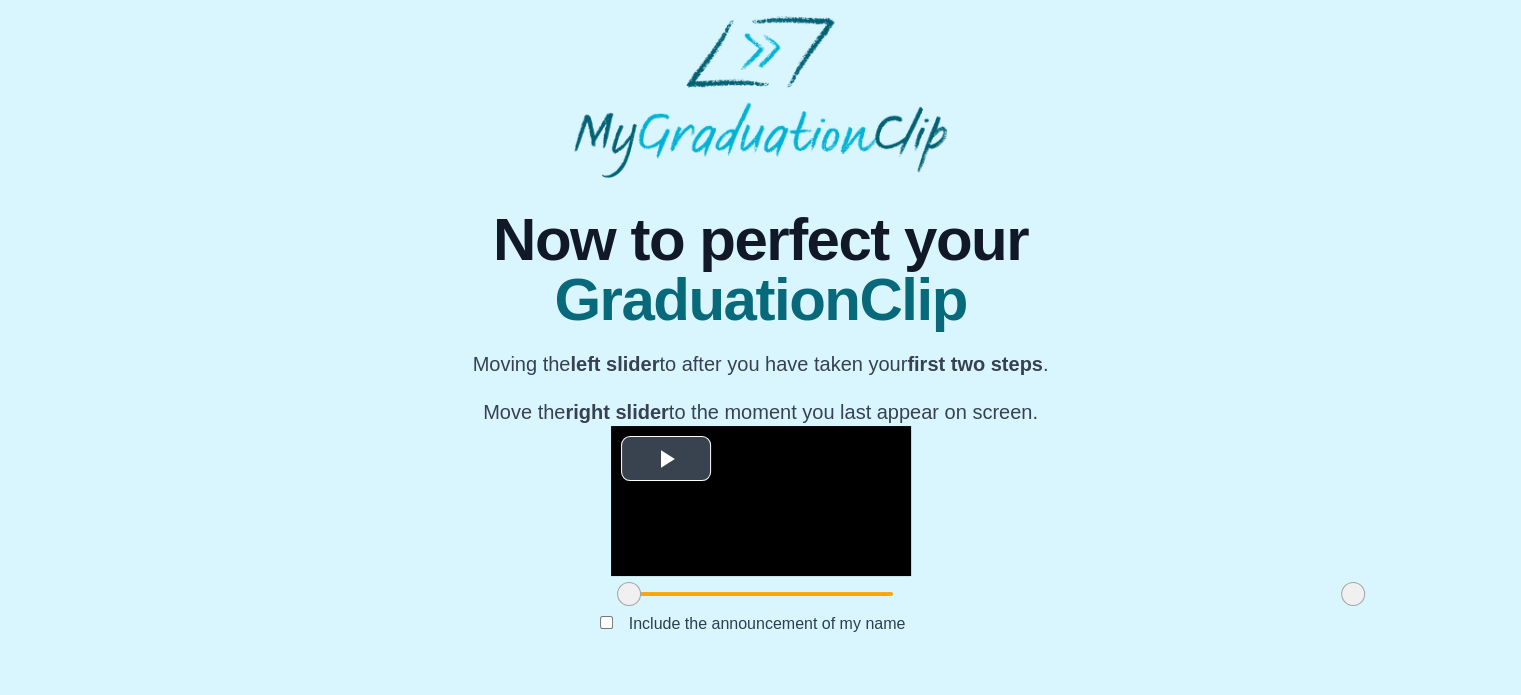 click at bounding box center [666, 458] 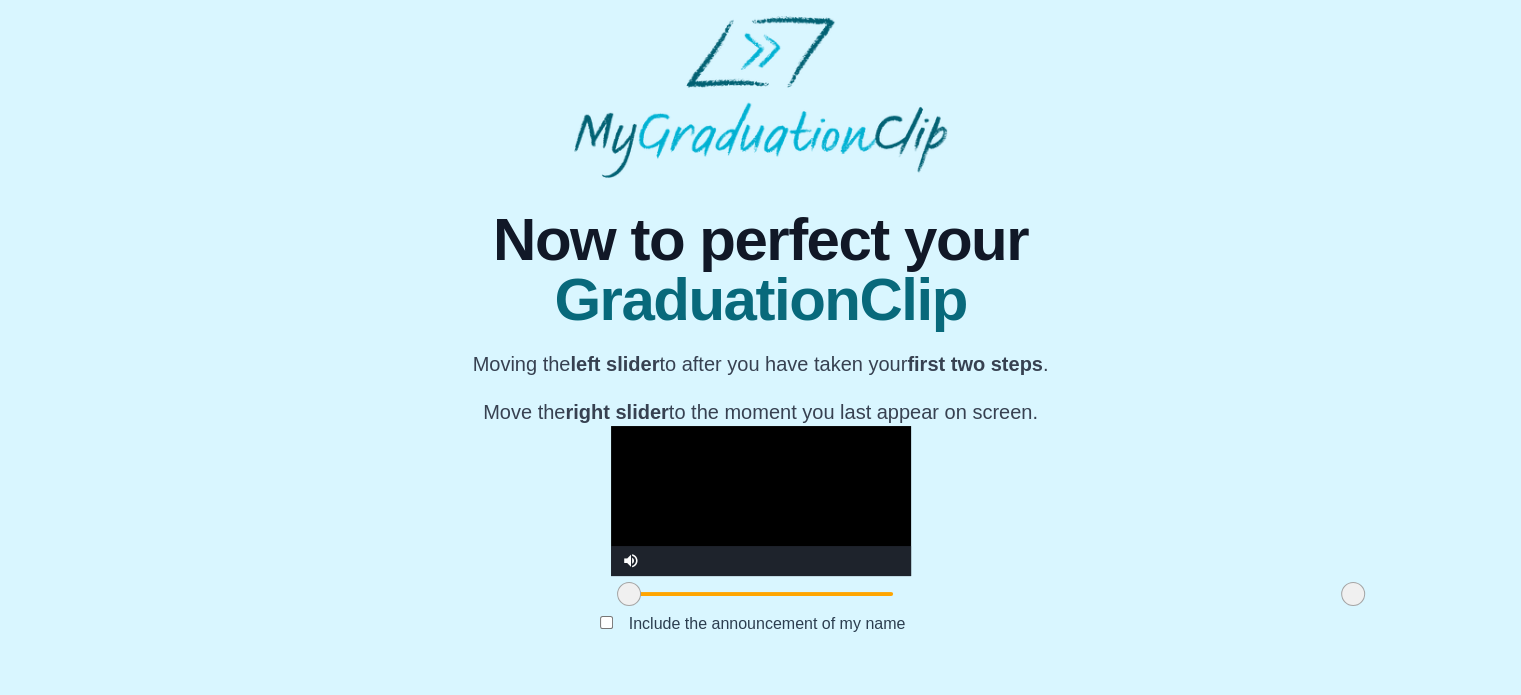 click at bounding box center (761, 501) 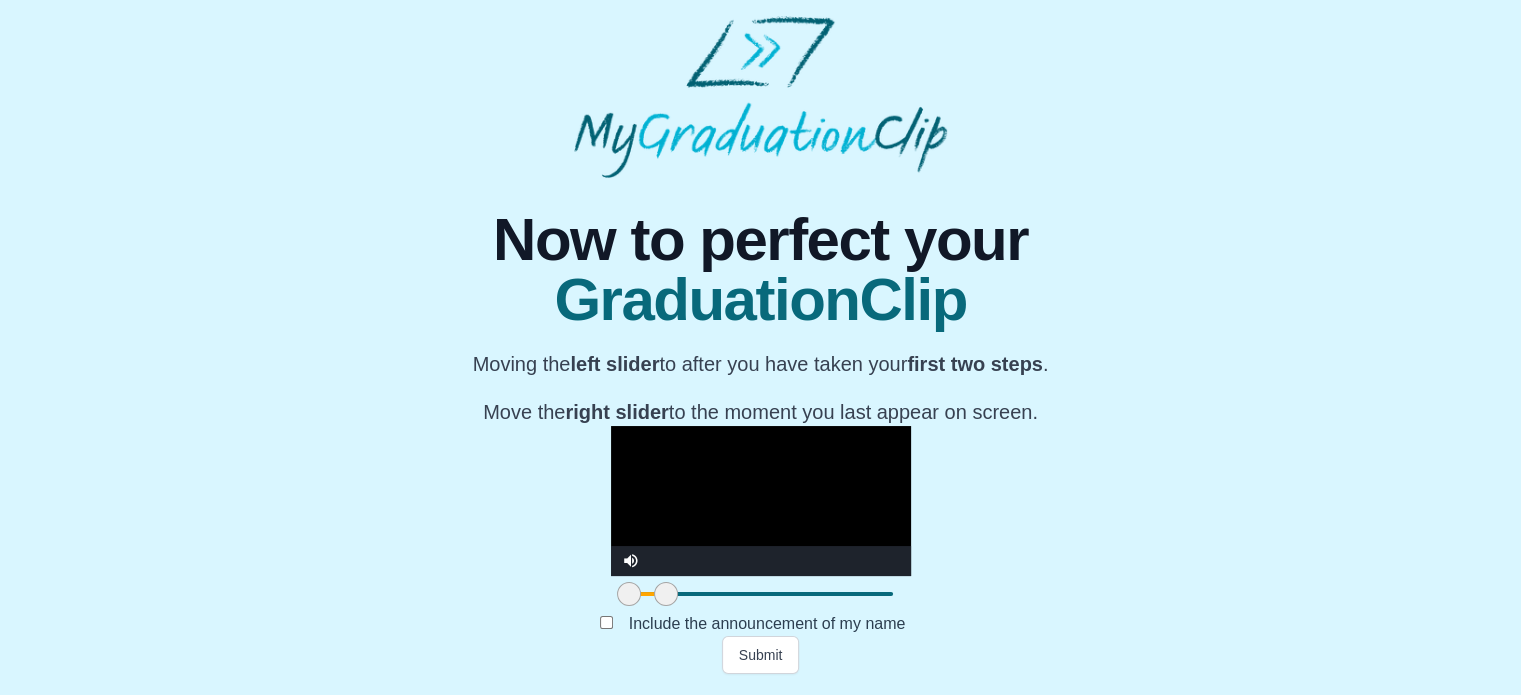 drag, startPoint x: 1123, startPoint y: 599, endPoint x: 436, endPoint y: 605, distance: 687.0262 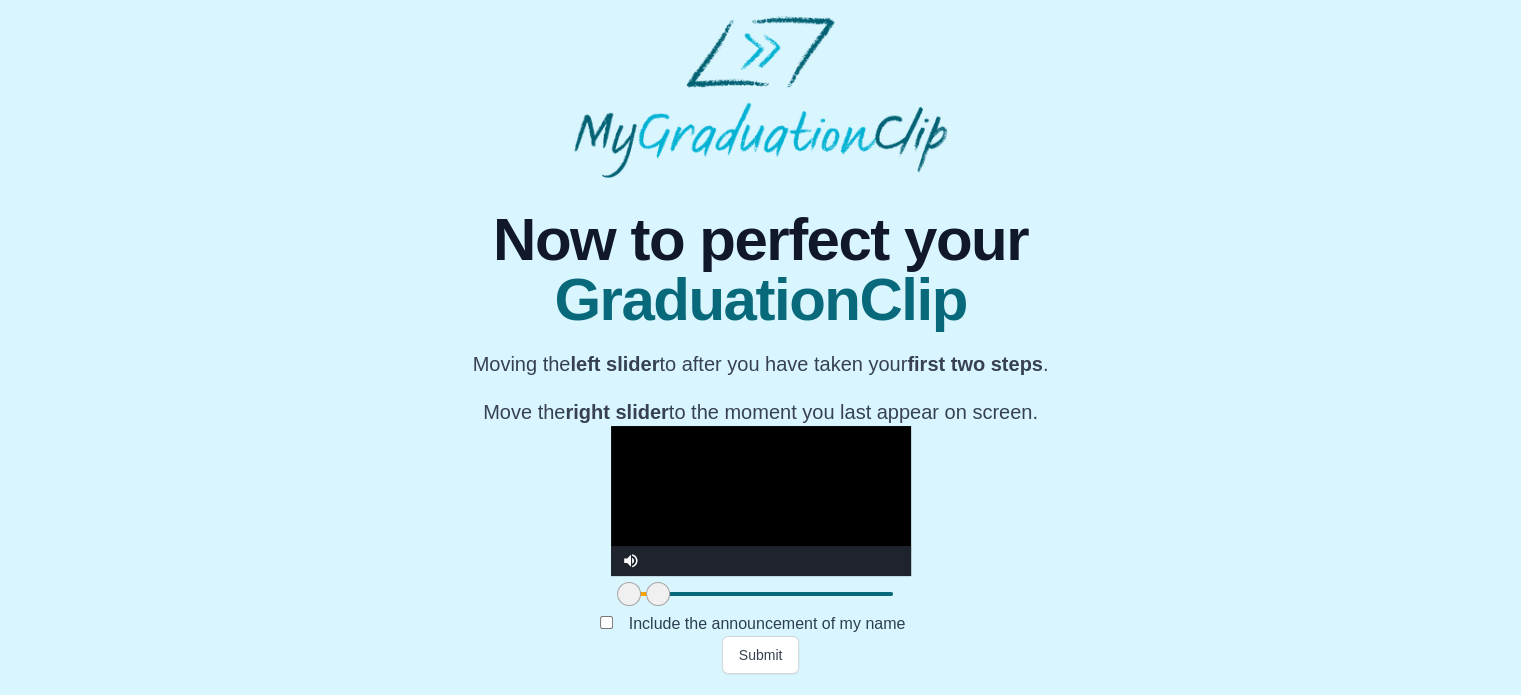 click at bounding box center (658, 594) 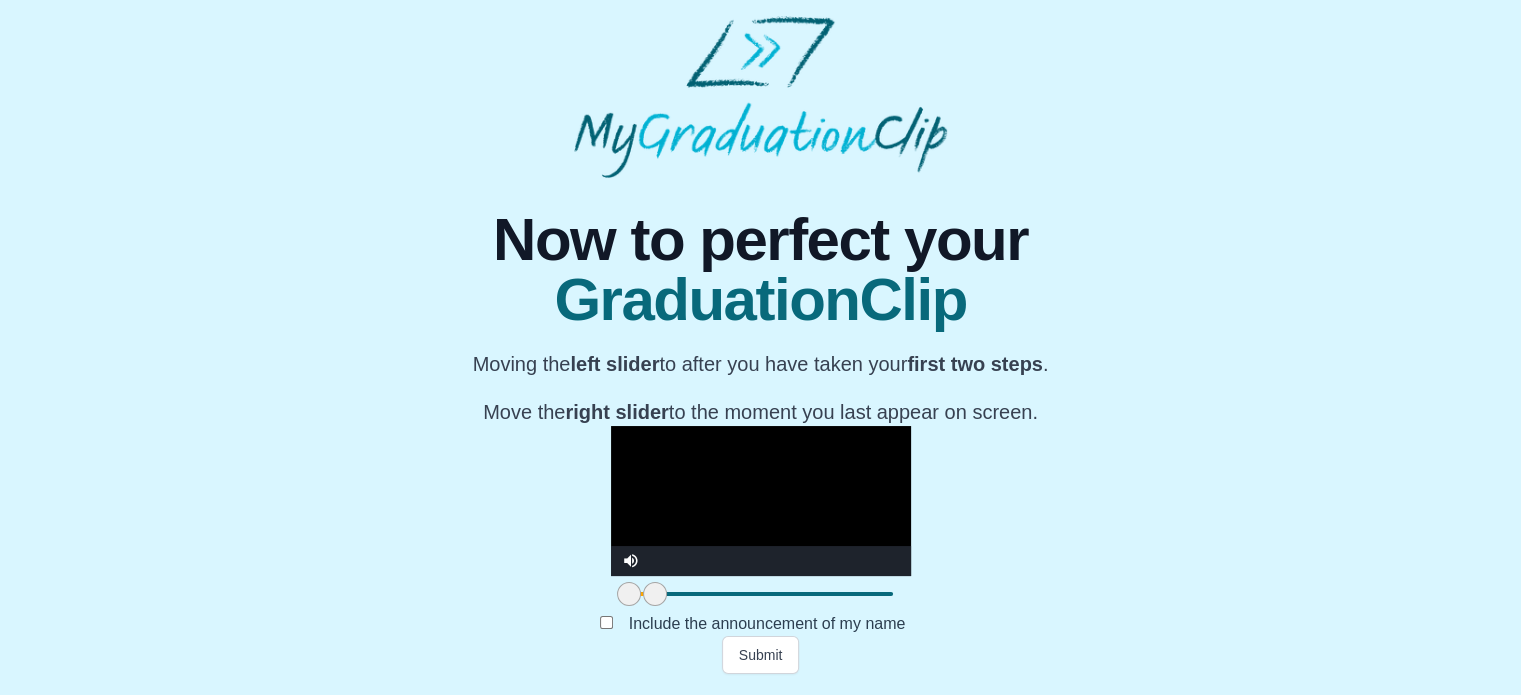click at bounding box center (655, 594) 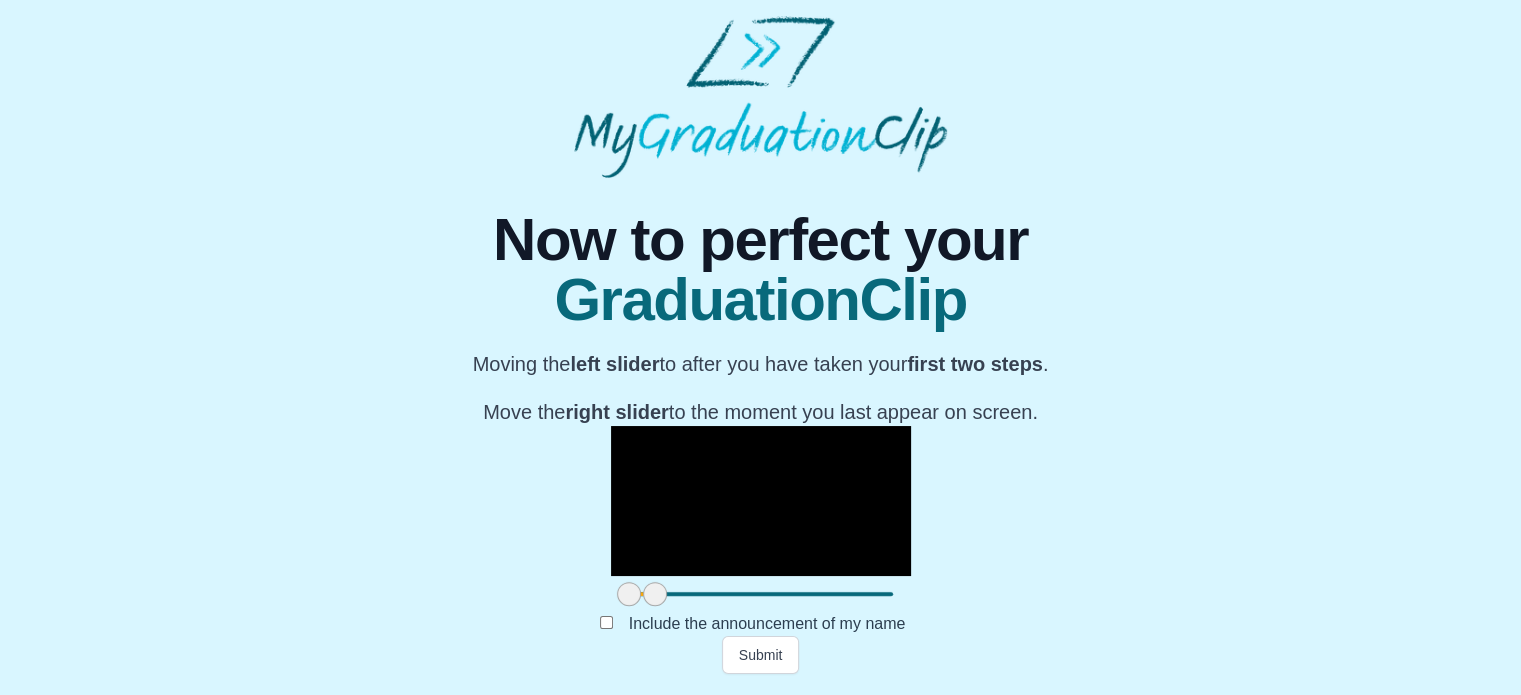 drag, startPoint x: 429, startPoint y: 595, endPoint x: 415, endPoint y: 598, distance: 14.3178215 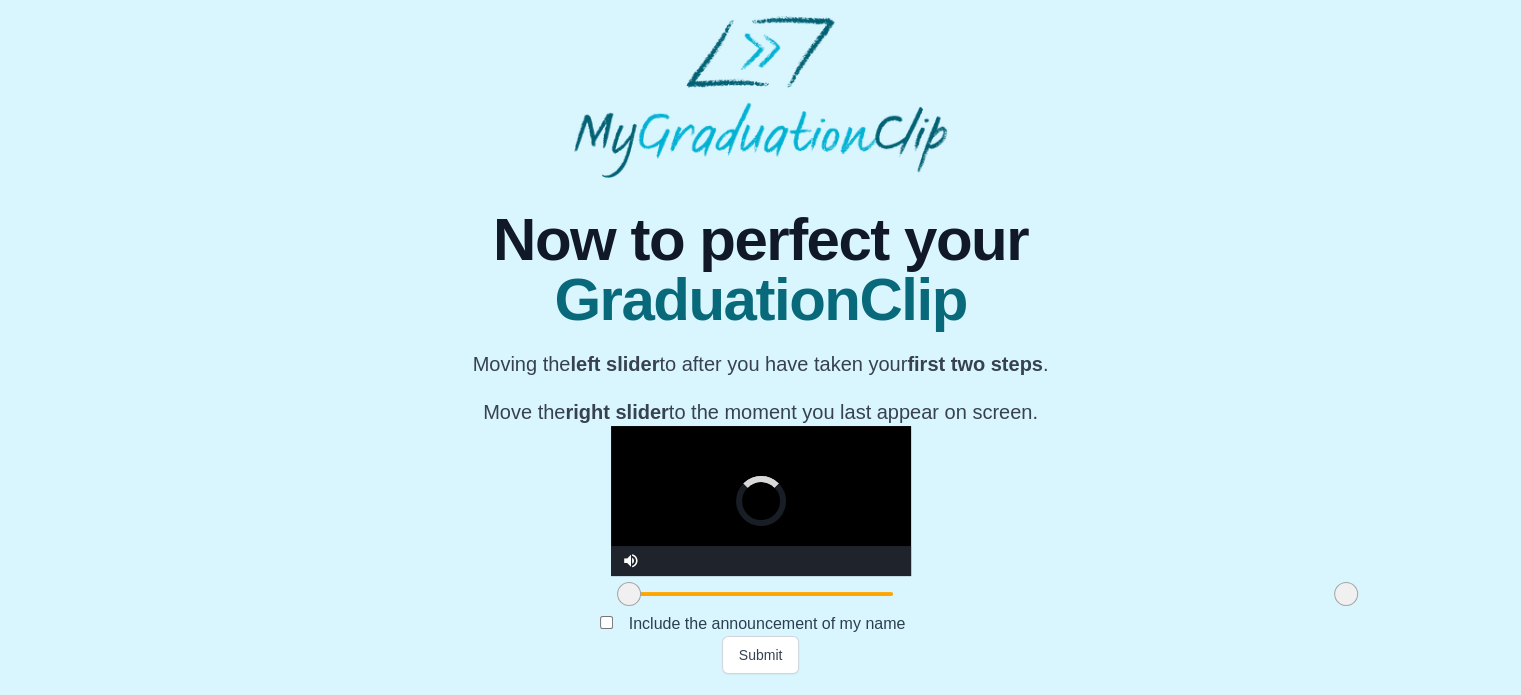 drag, startPoint x: 422, startPoint y: 602, endPoint x: 1113, endPoint y: 599, distance: 691.00653 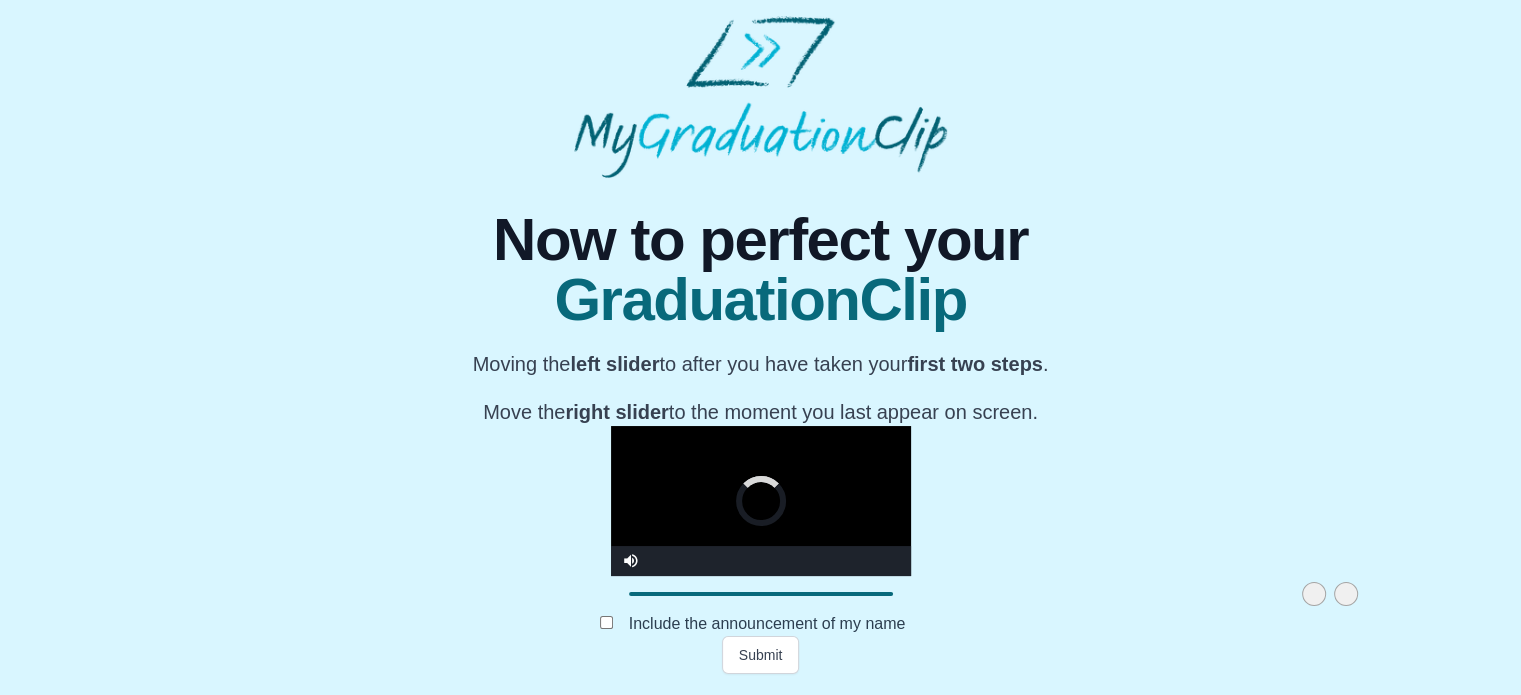 drag, startPoint x: 398, startPoint y: 602, endPoint x: 1083, endPoint y: 603, distance: 685.00073 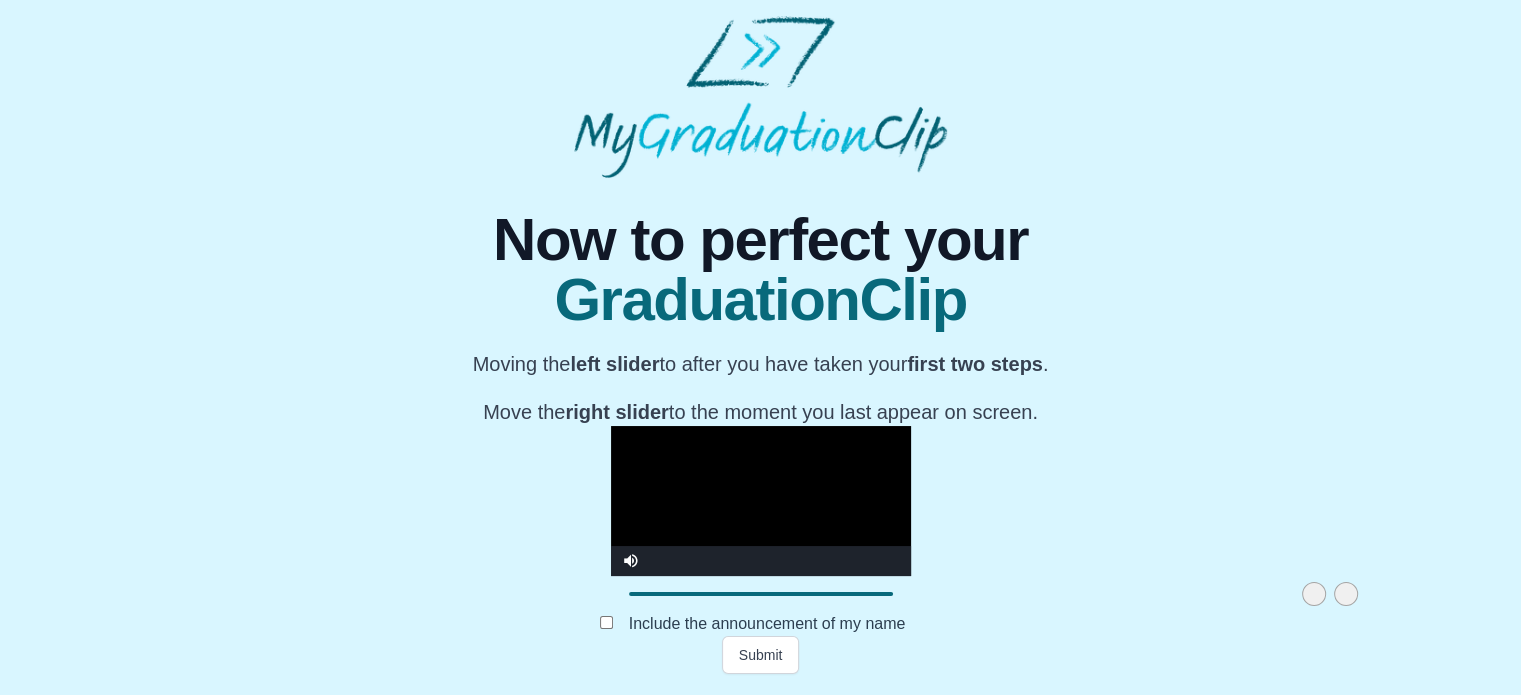 click at bounding box center (761, 501) 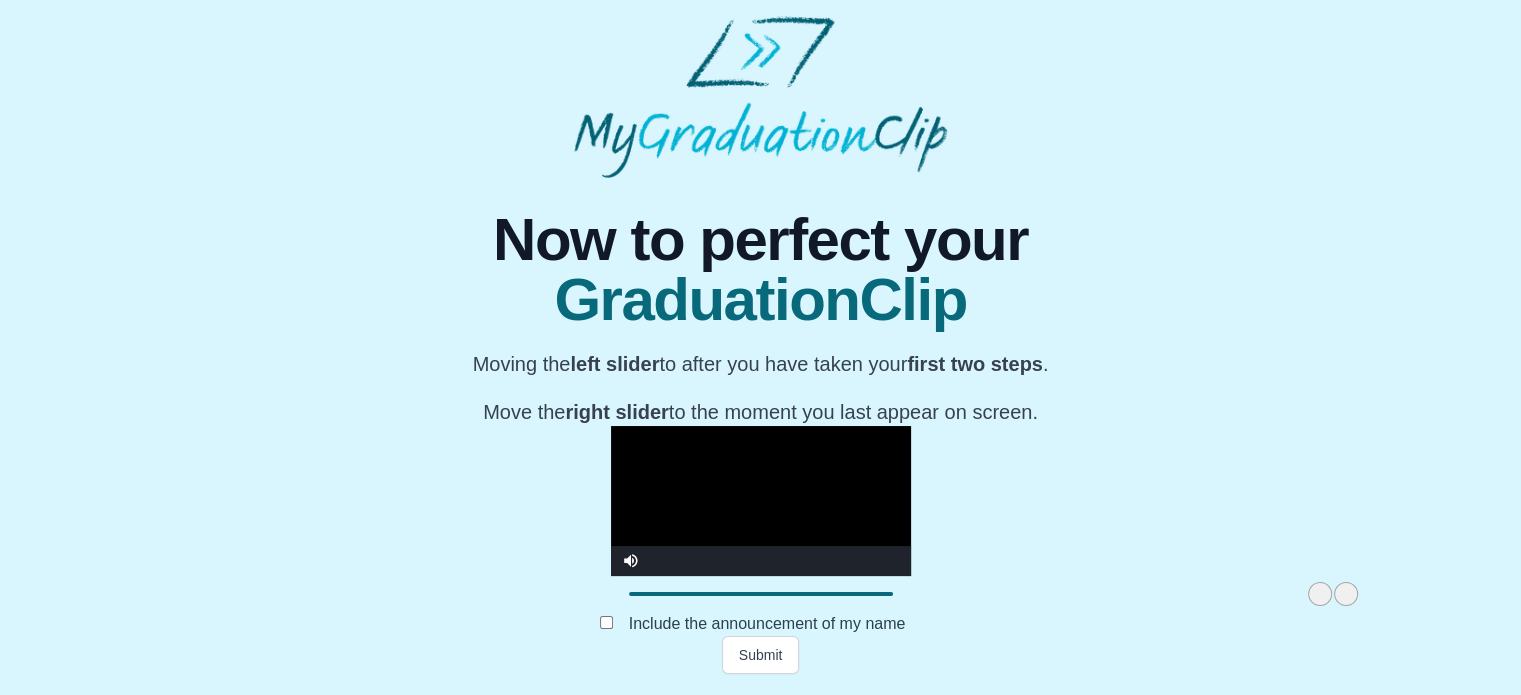 drag, startPoint x: 1077, startPoint y: 600, endPoint x: 1088, endPoint y: 601, distance: 11.045361 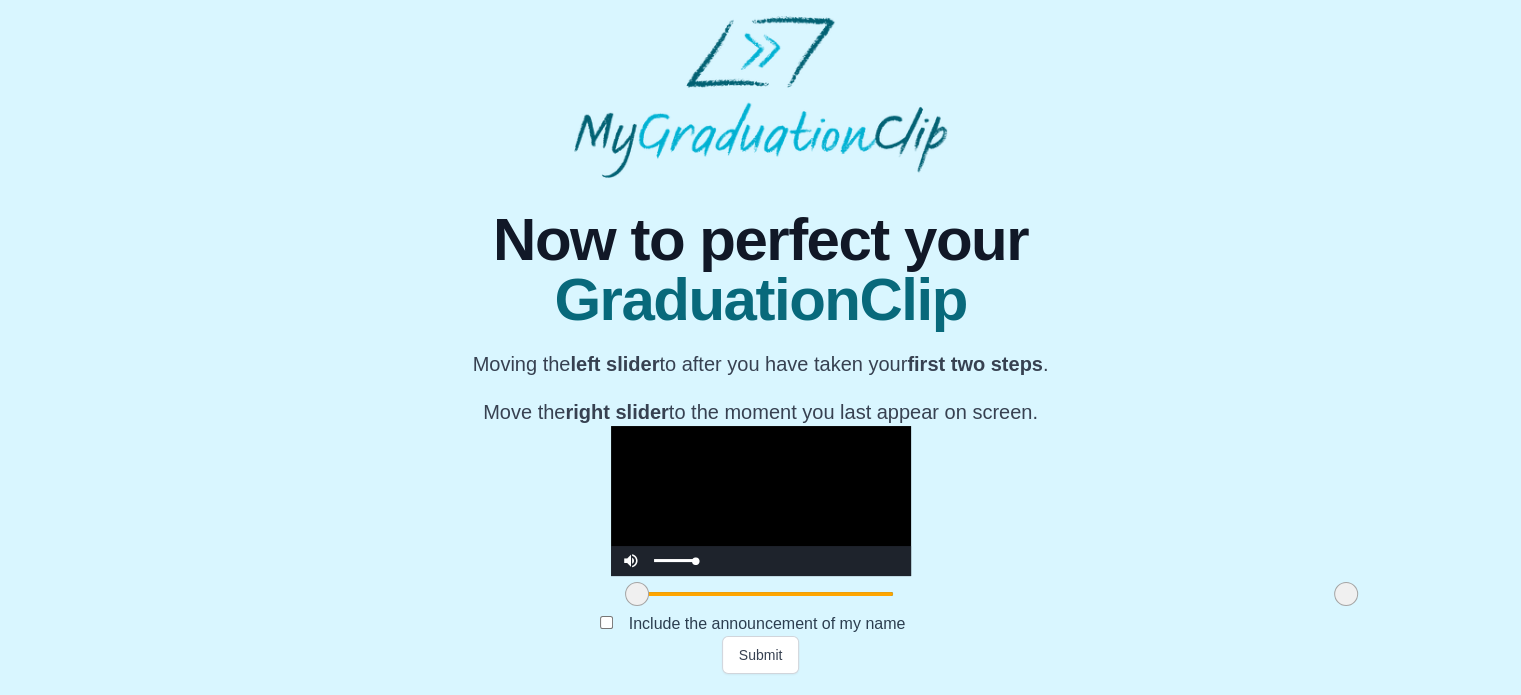drag, startPoint x: 1090, startPoint y: 593, endPoint x: 407, endPoint y: 580, distance: 683.1237 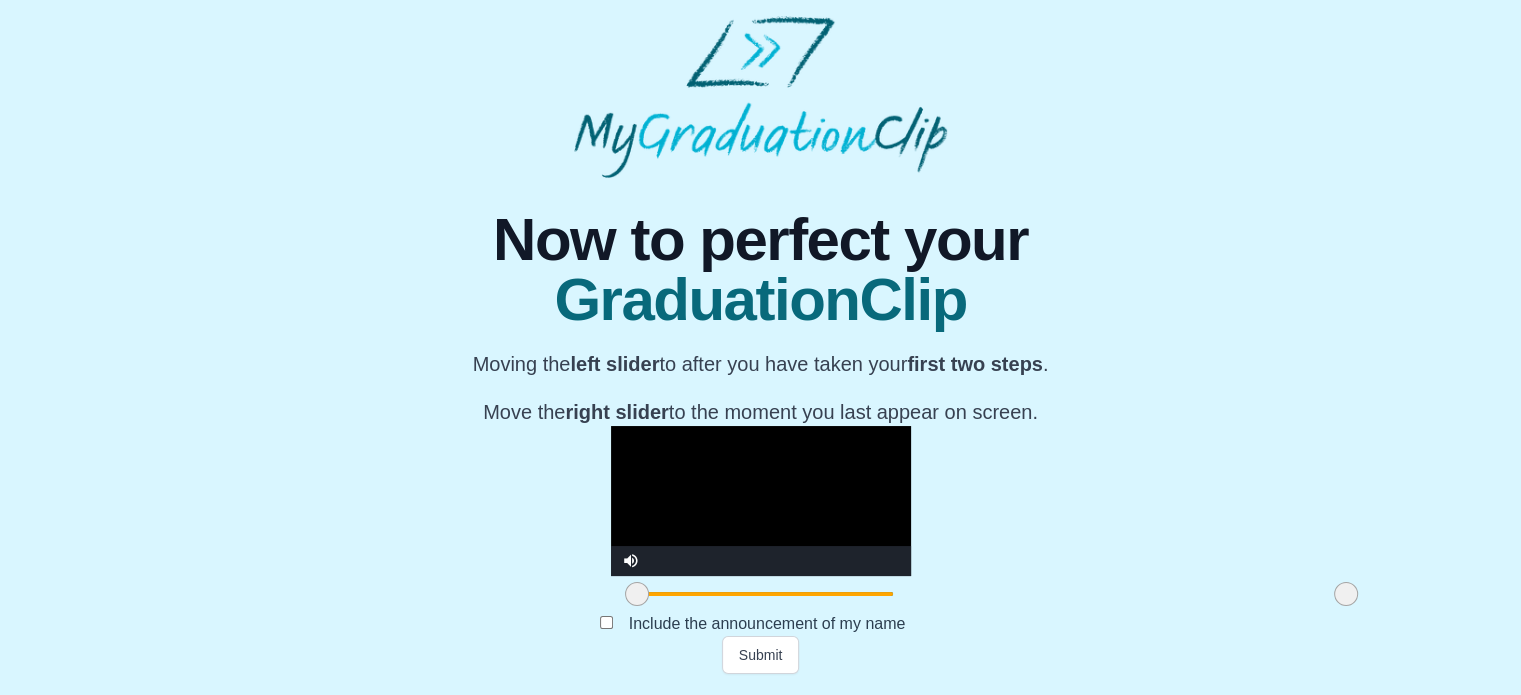click at bounding box center (761, 501) 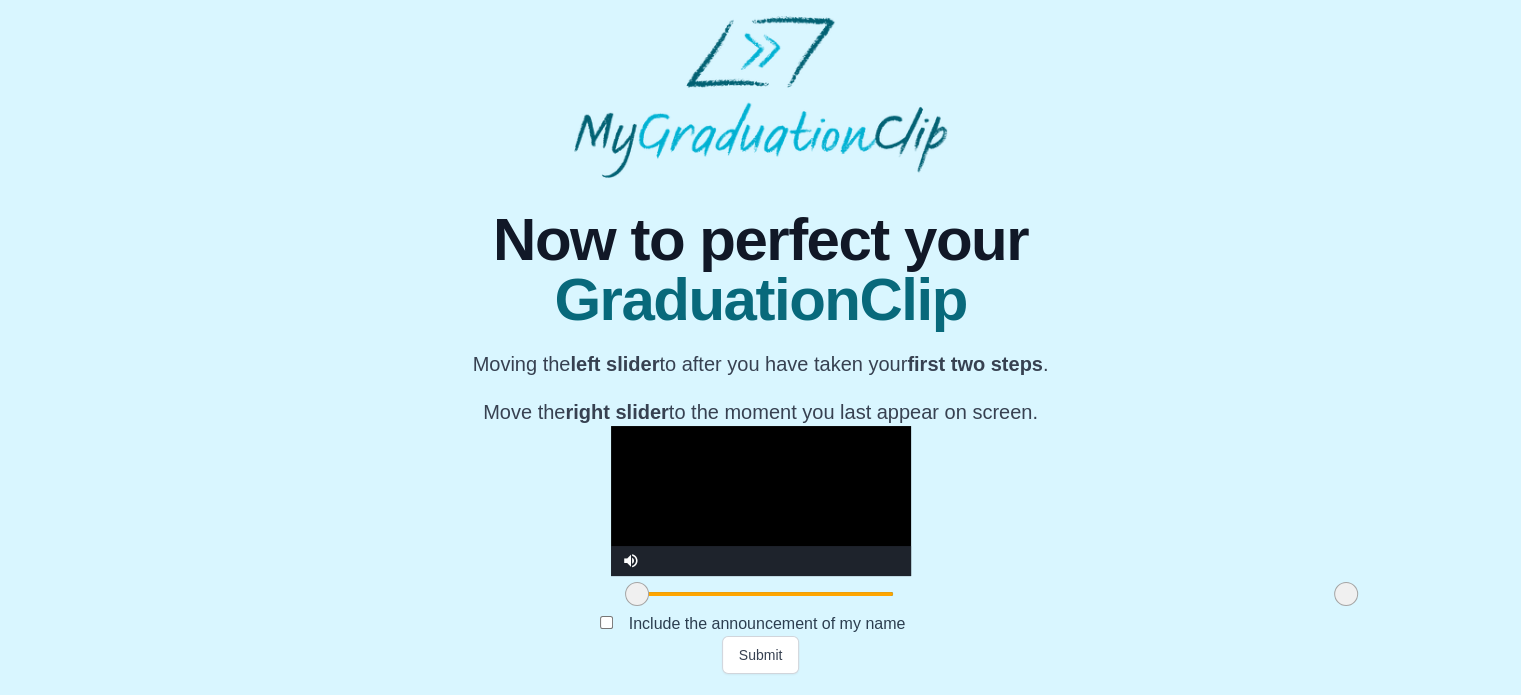 click at bounding box center (761, 501) 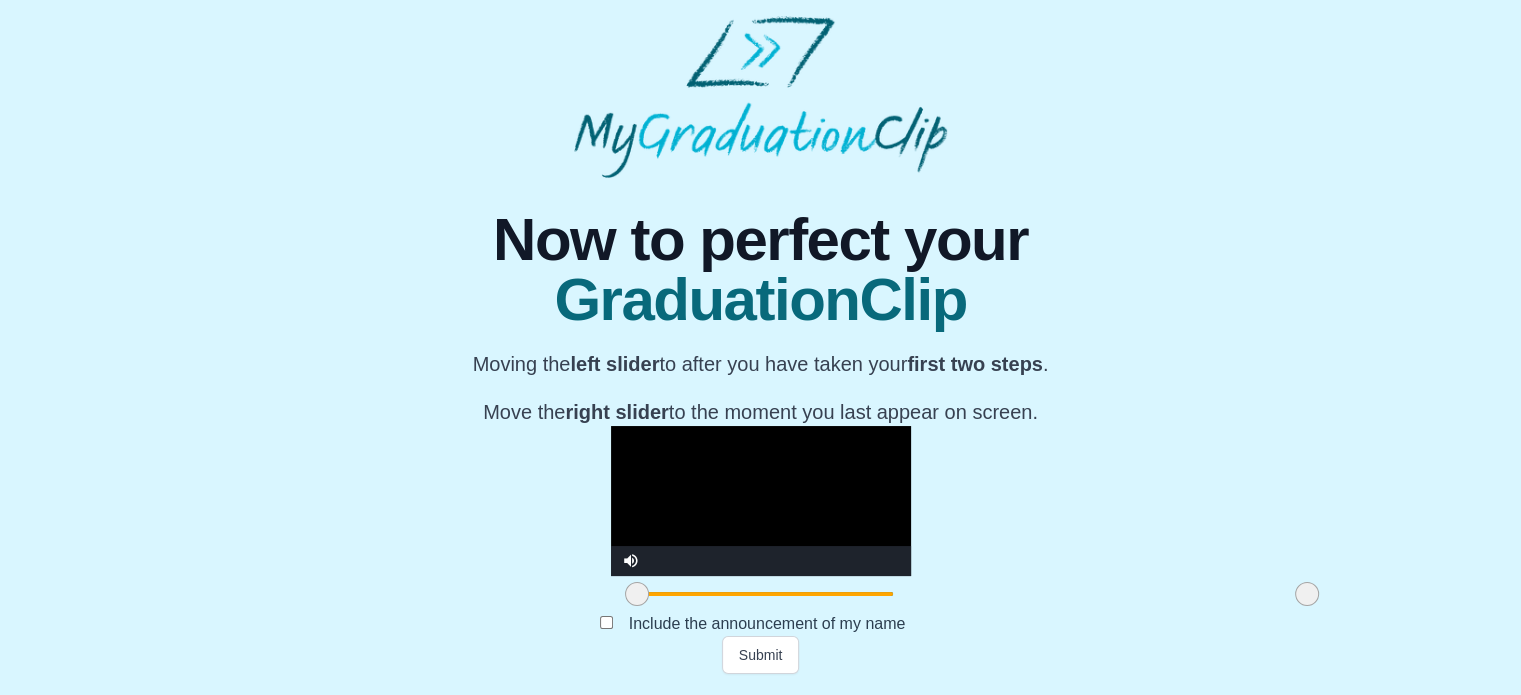 drag, startPoint x: 1111, startPoint y: 598, endPoint x: 1072, endPoint y: 597, distance: 39.012817 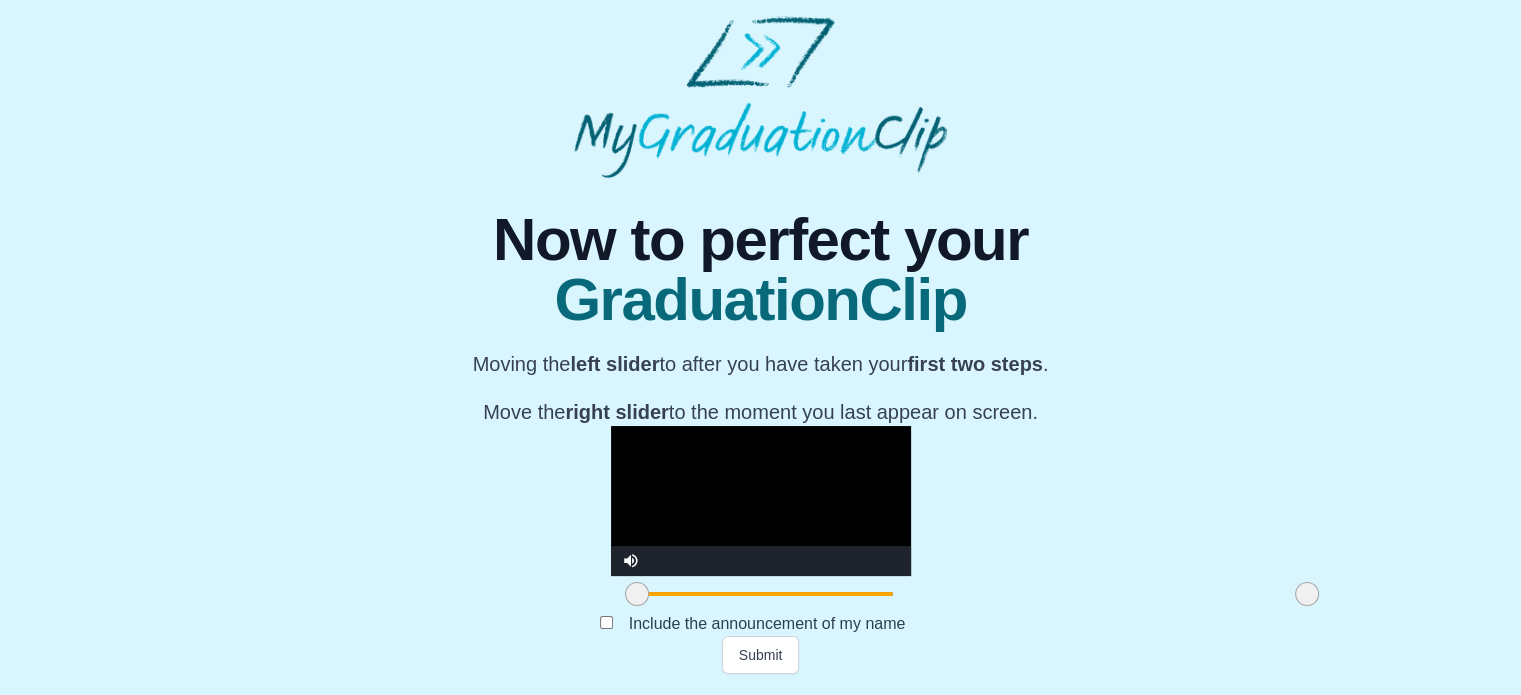 click at bounding box center (761, 501) 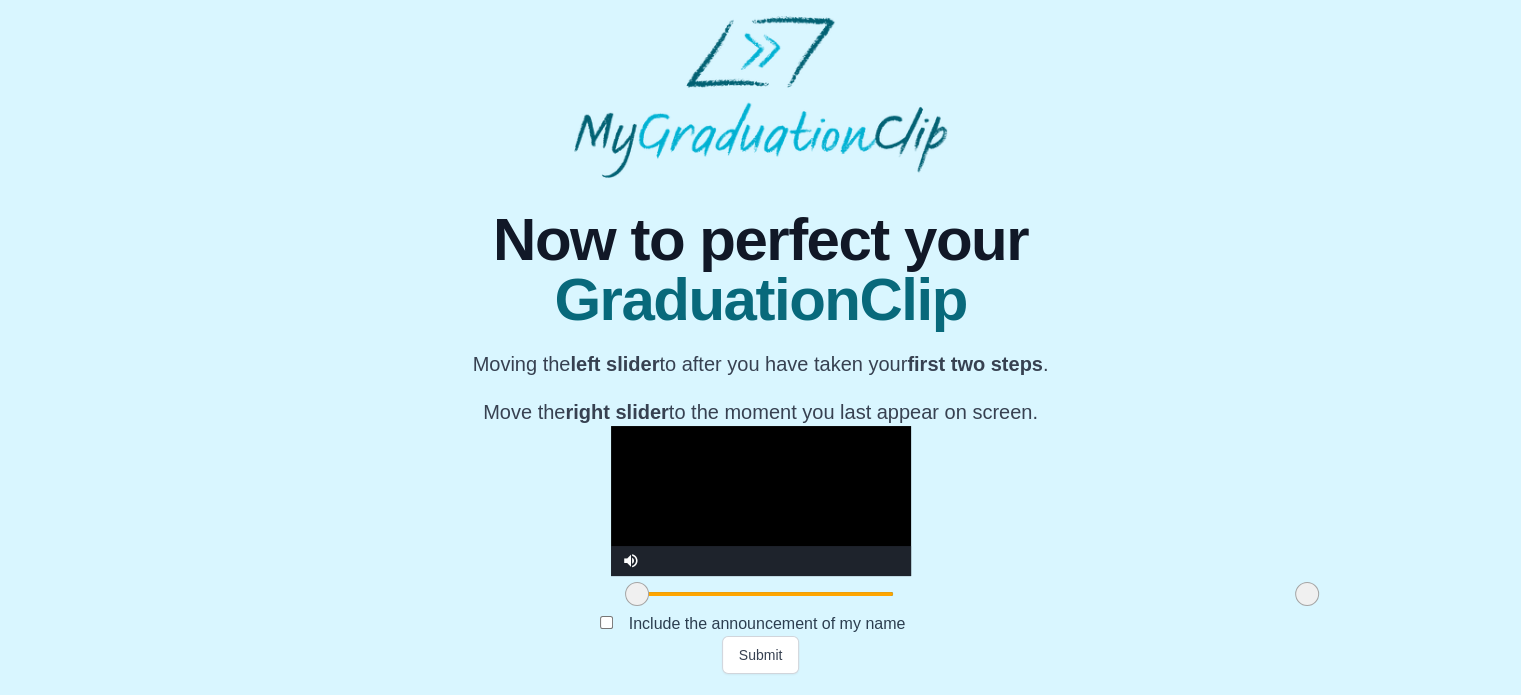 click at bounding box center (761, 501) 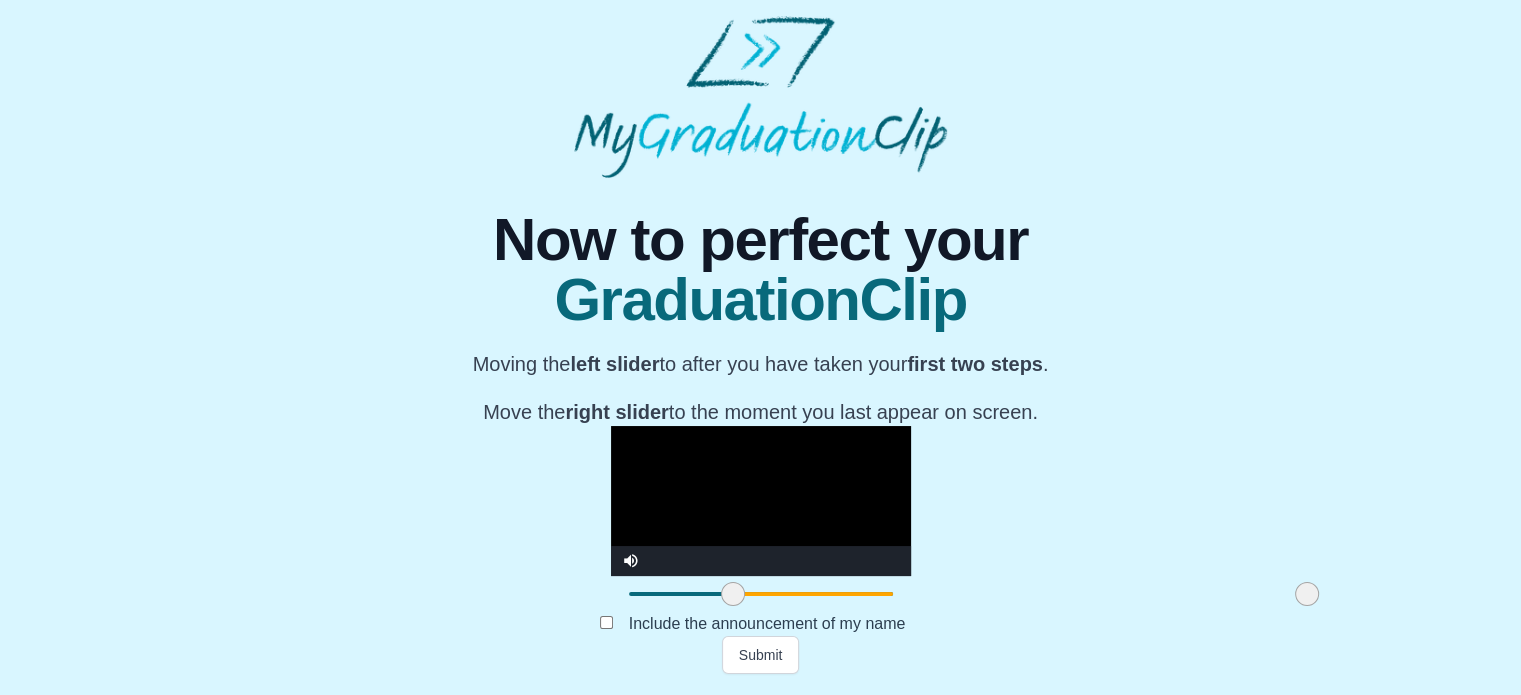 drag, startPoint x: 409, startPoint y: 604, endPoint x: 505, endPoint y: 606, distance: 96.02083 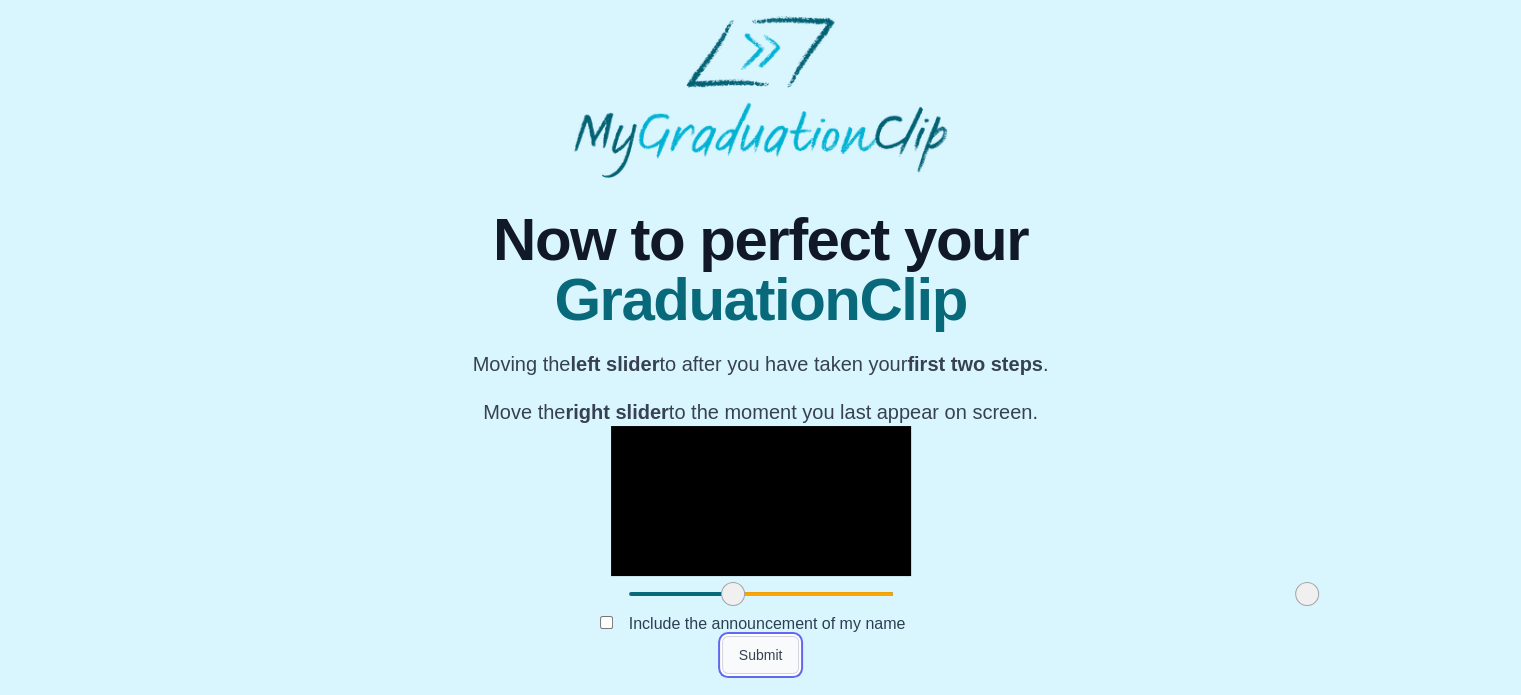 click on "Submit" at bounding box center [761, 655] 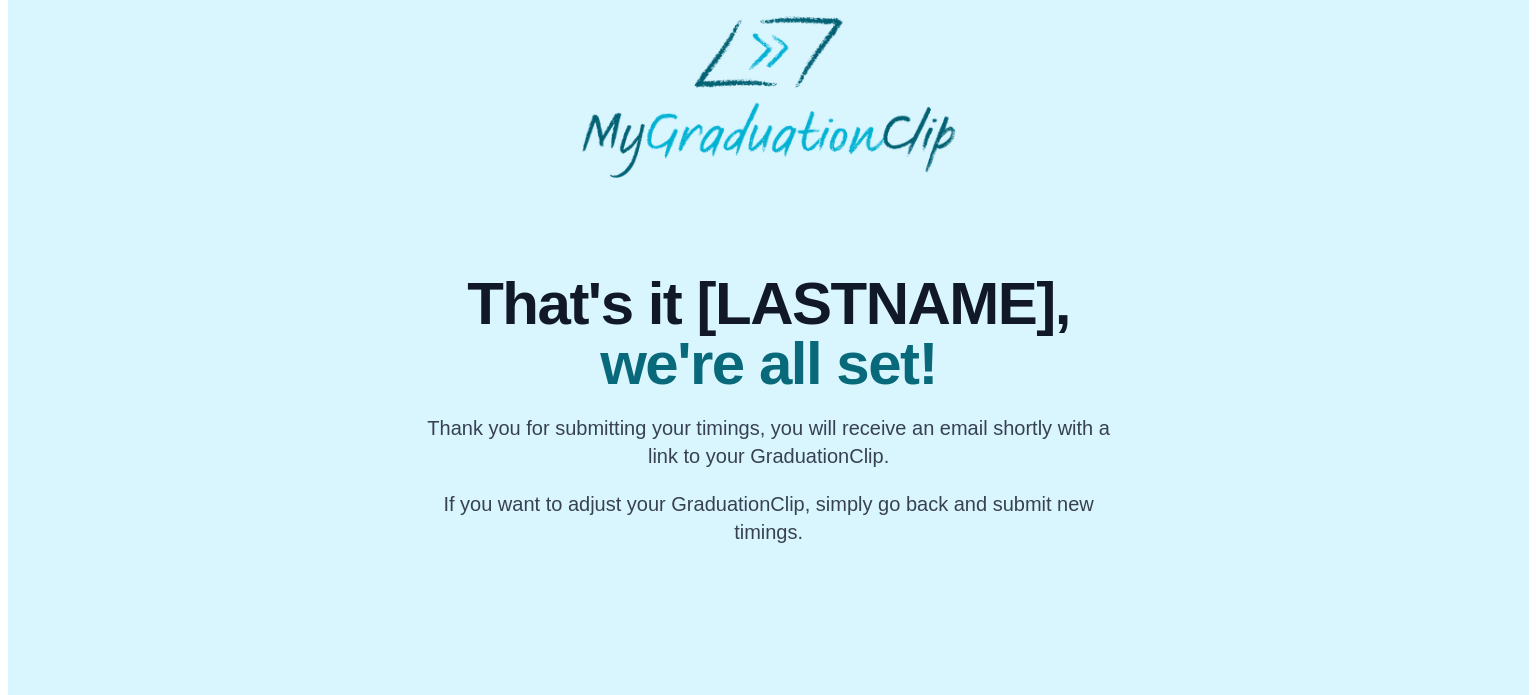scroll, scrollTop: 0, scrollLeft: 0, axis: both 